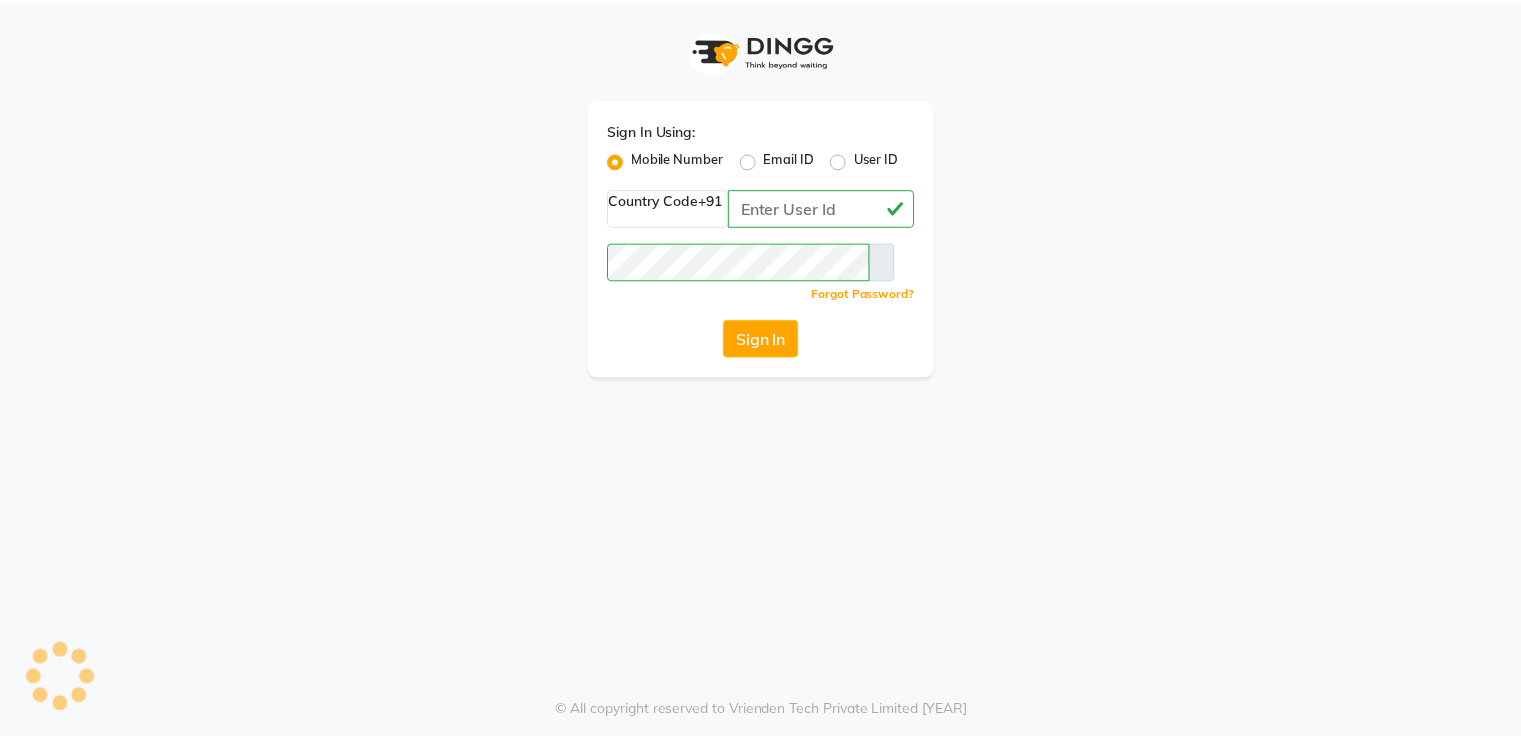 scroll, scrollTop: 0, scrollLeft: 0, axis: both 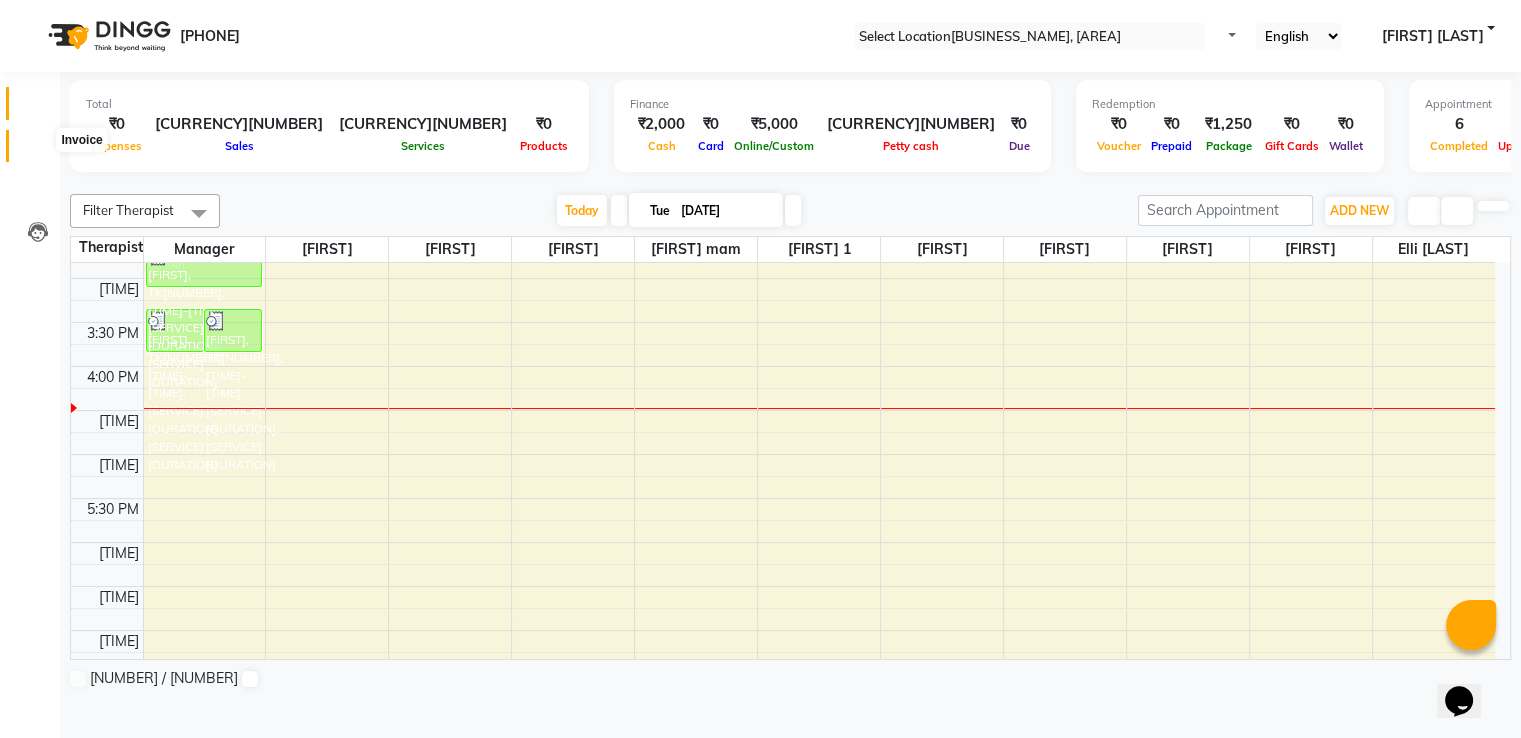 click at bounding box center [38, 151] 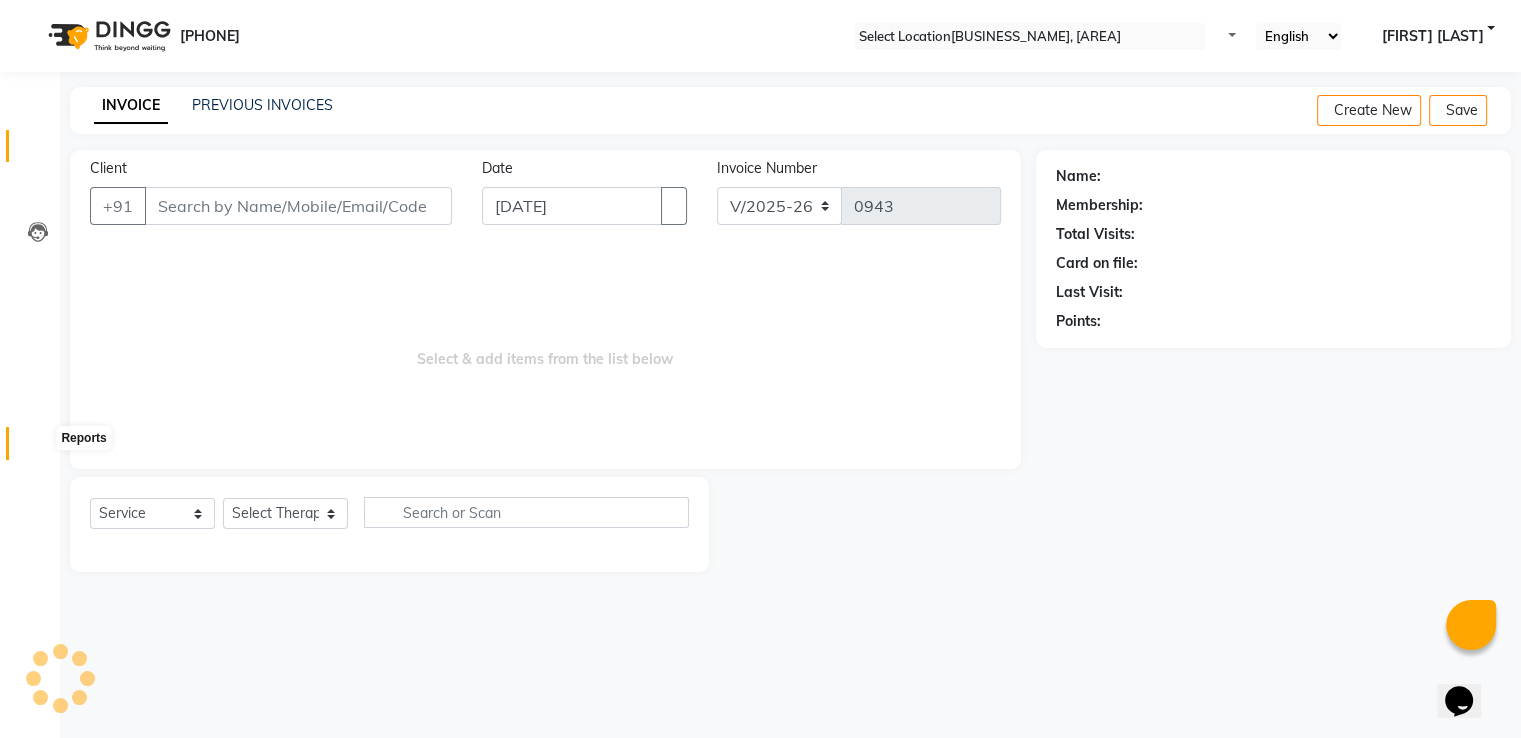 click at bounding box center [38, 448] 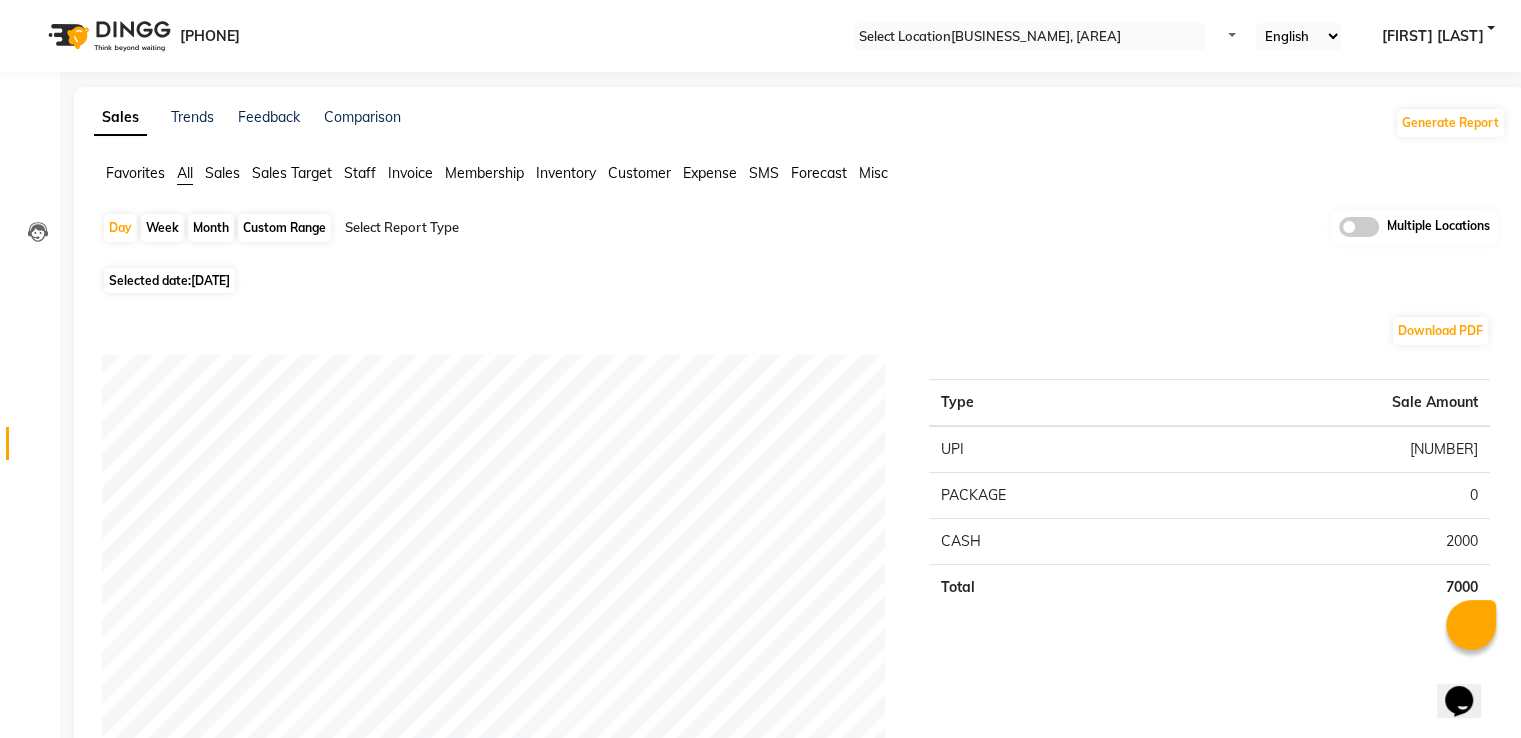 drag, startPoint x: 569, startPoint y: 245, endPoint x: 573, endPoint y: 224, distance: 21.377558 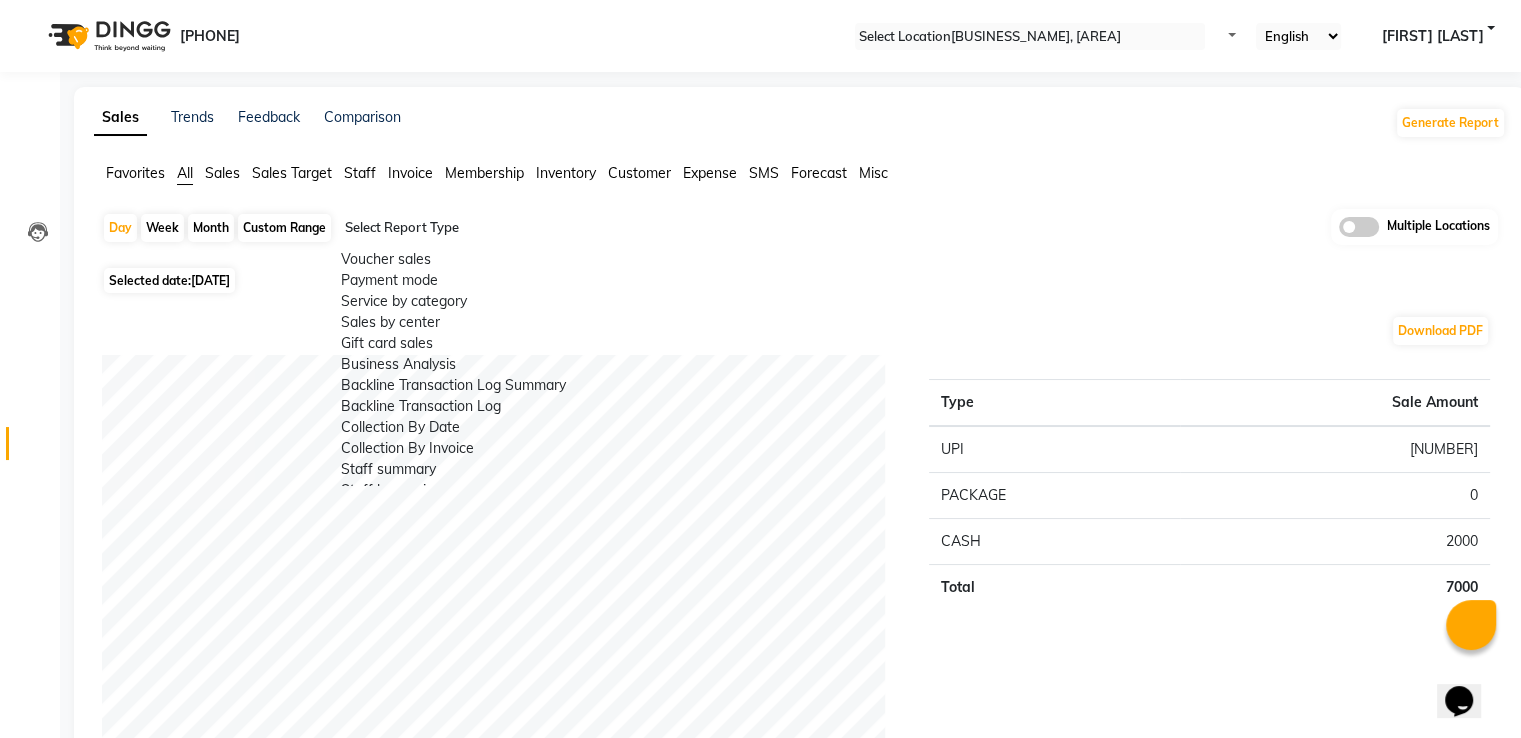scroll, scrollTop: 200, scrollLeft: 0, axis: vertical 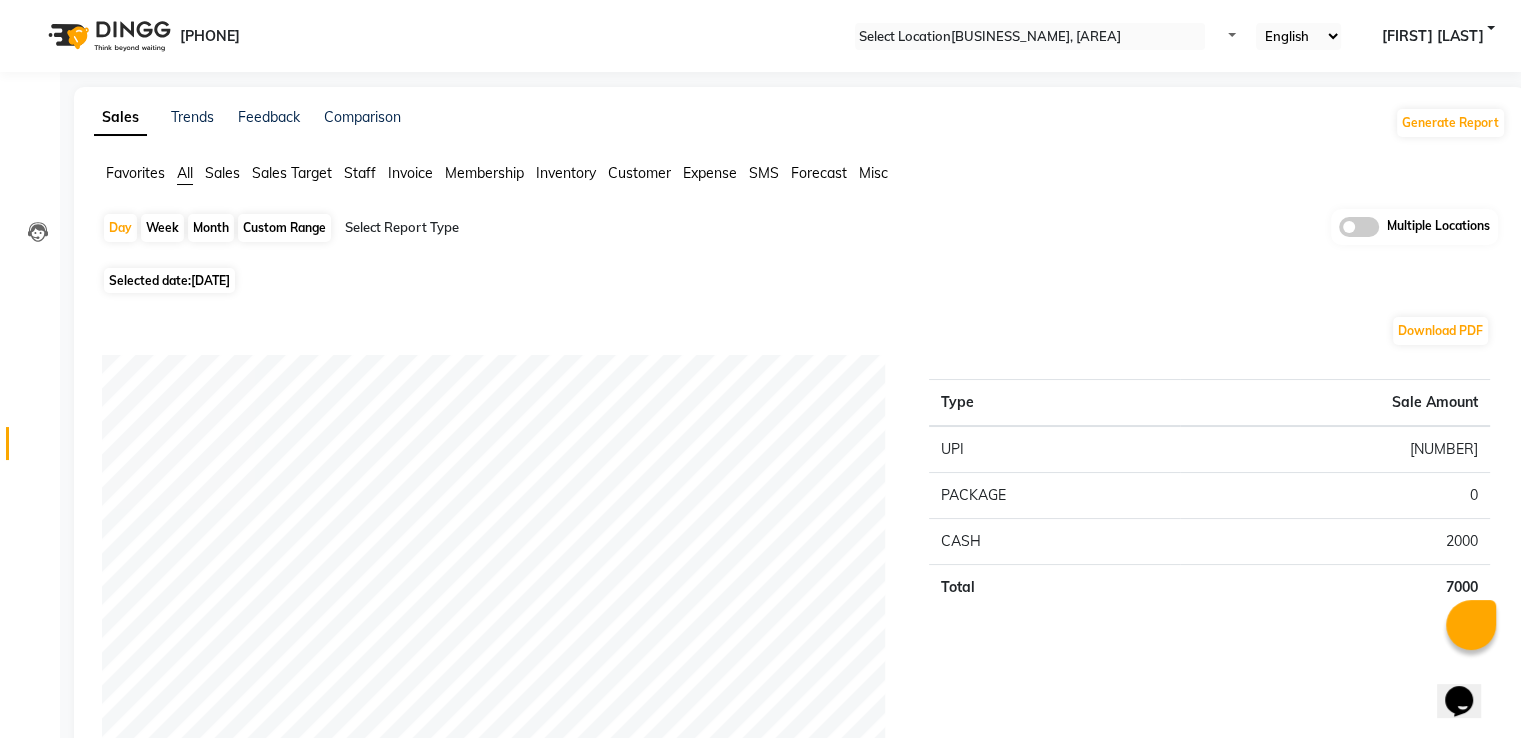 click on "Custom Range" at bounding box center (284, 228) 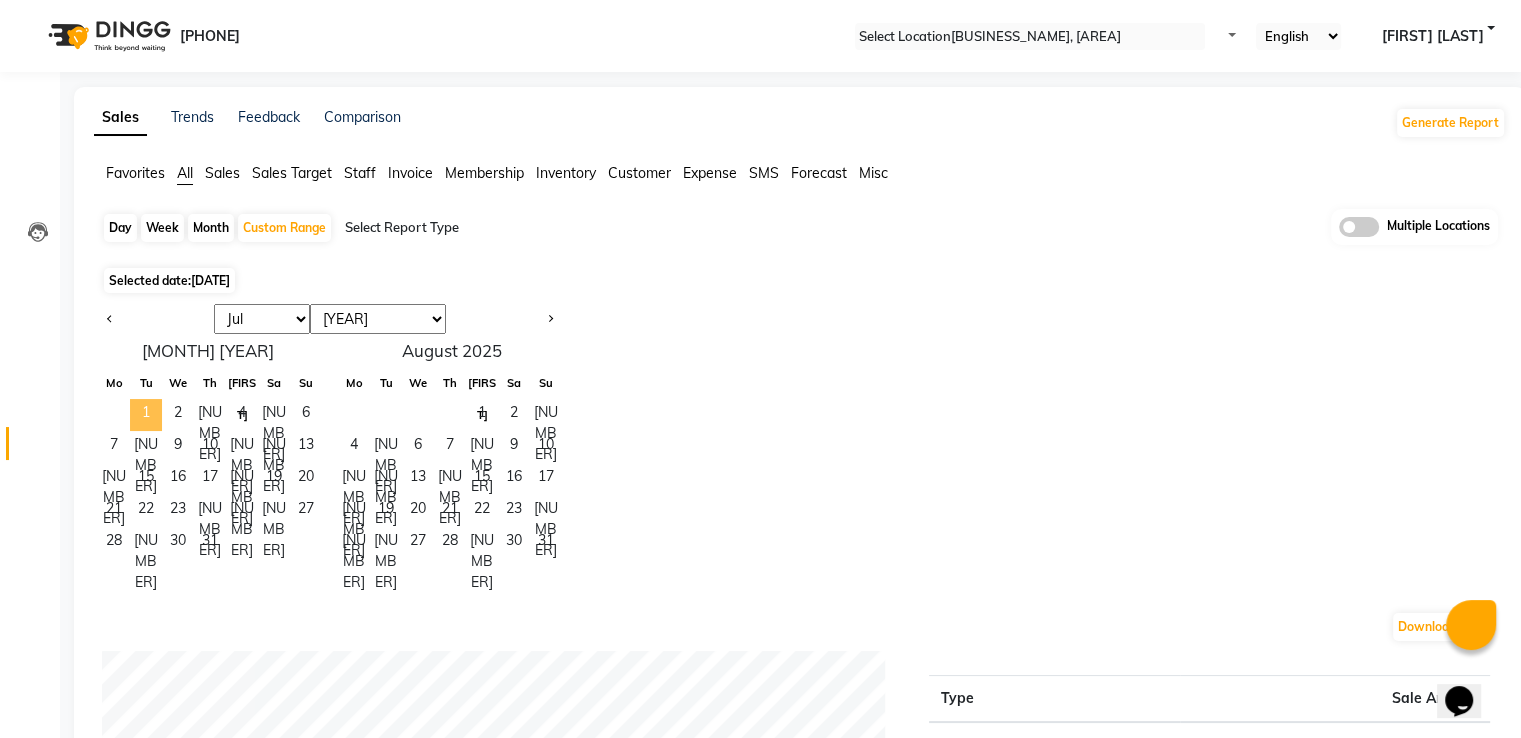 click on "1" at bounding box center (146, 415) 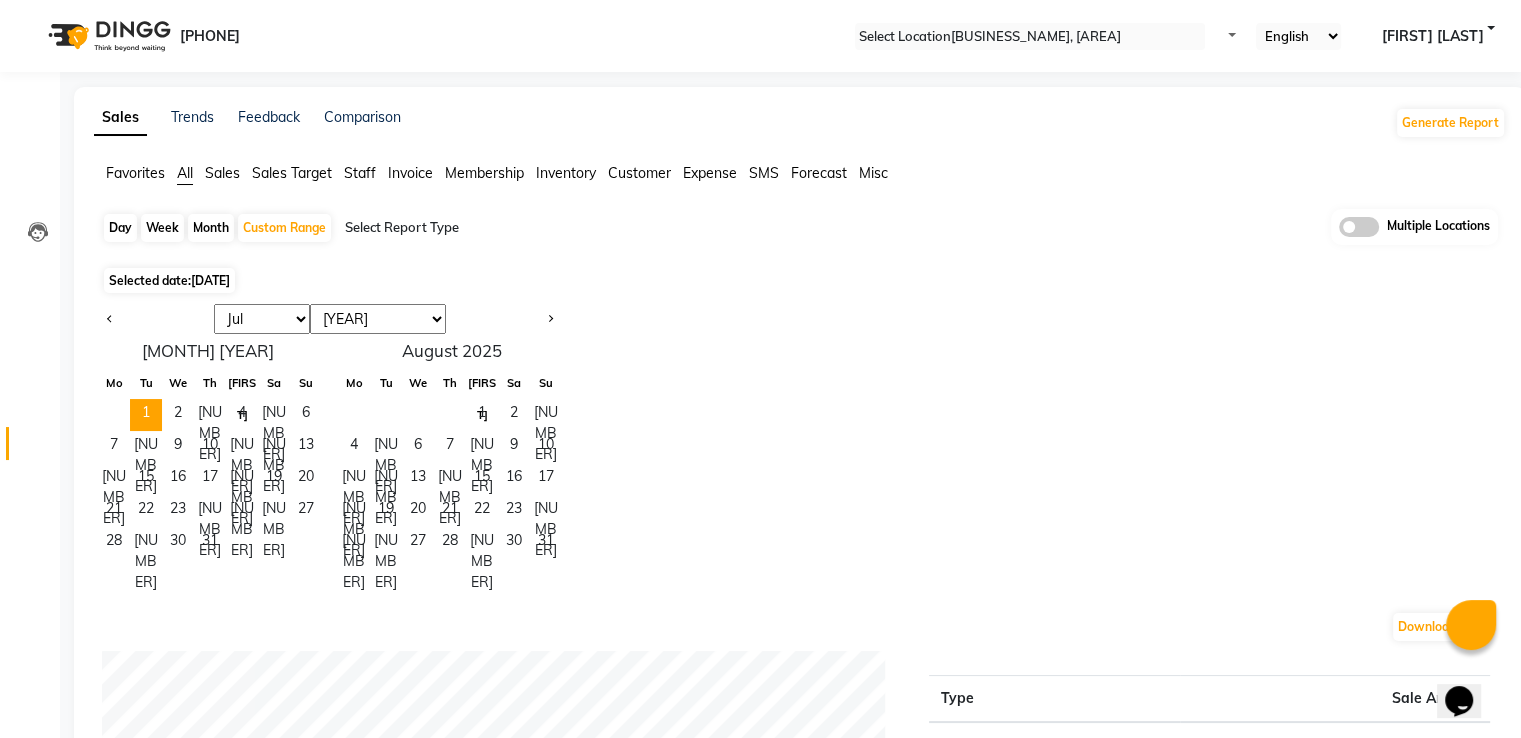 click at bounding box center (516, 228) 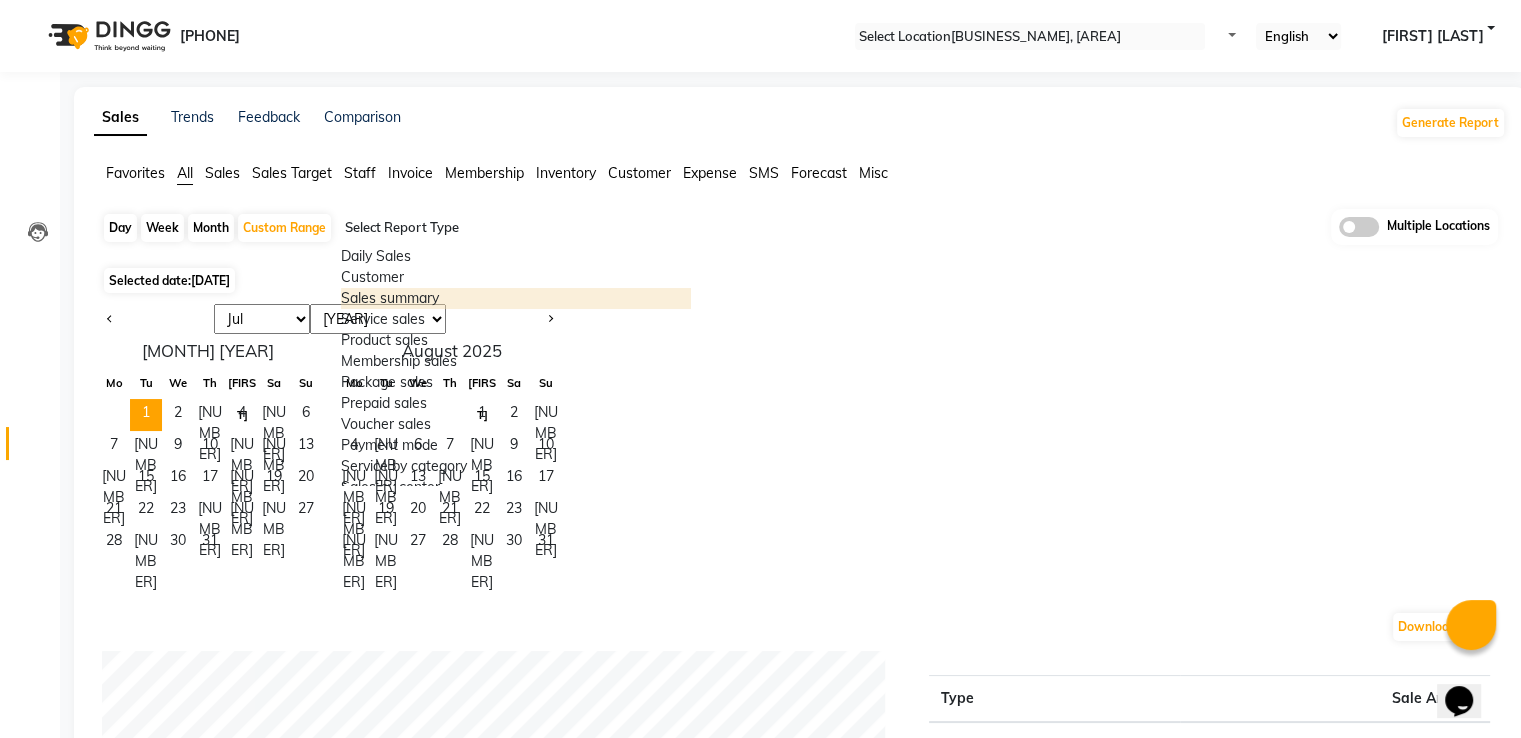 click on "Sales summary" at bounding box center (516, 298) 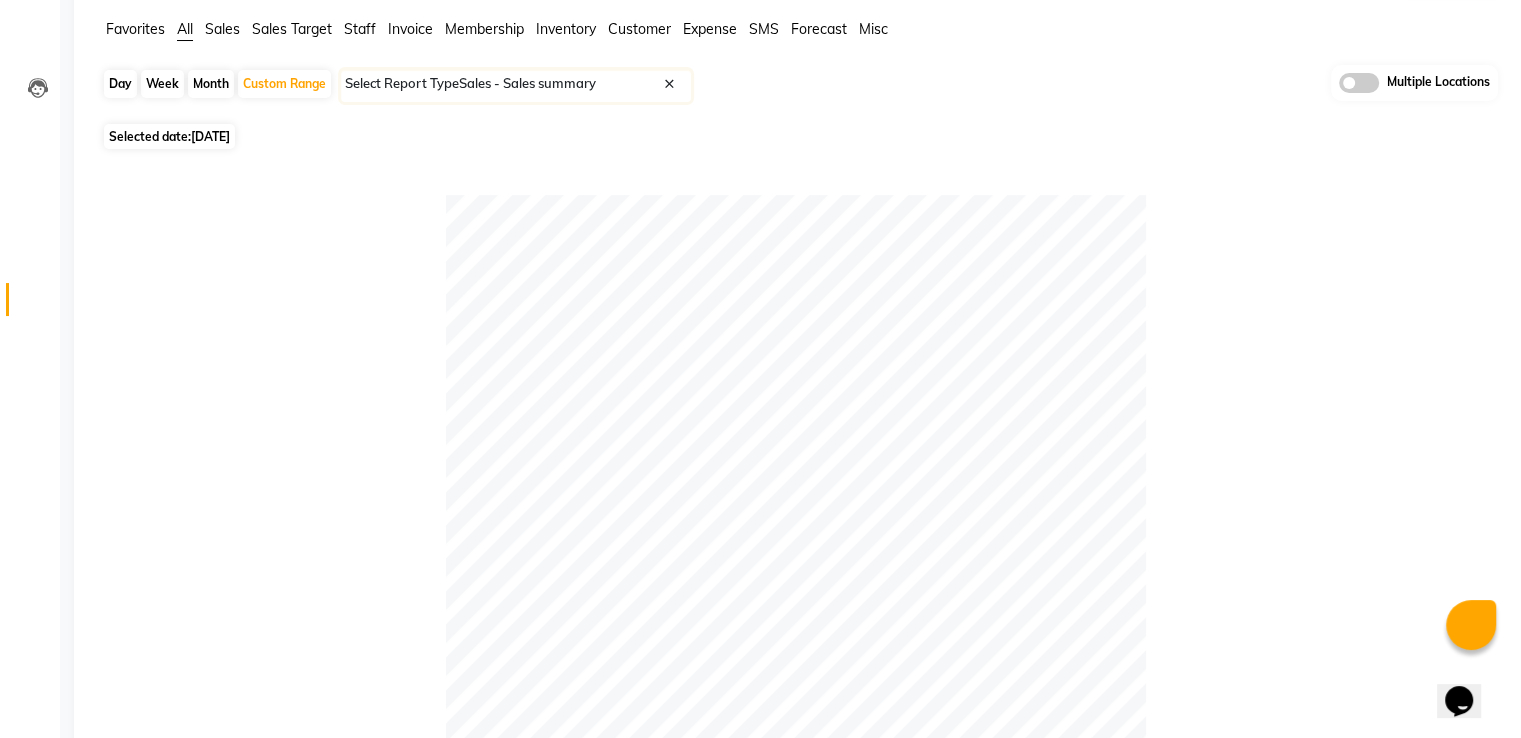 scroll, scrollTop: 0, scrollLeft: 0, axis: both 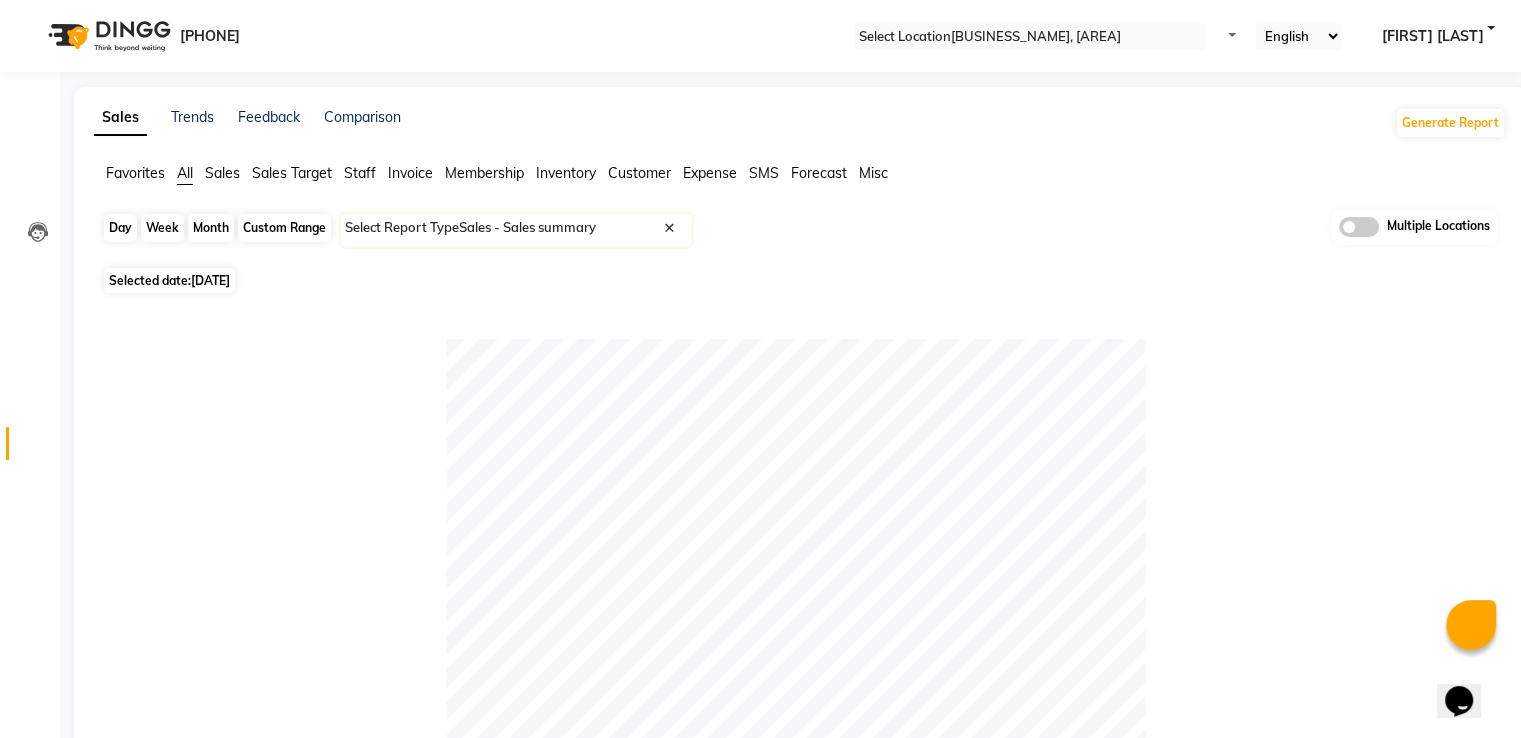 click on "Custom Range" at bounding box center (284, 228) 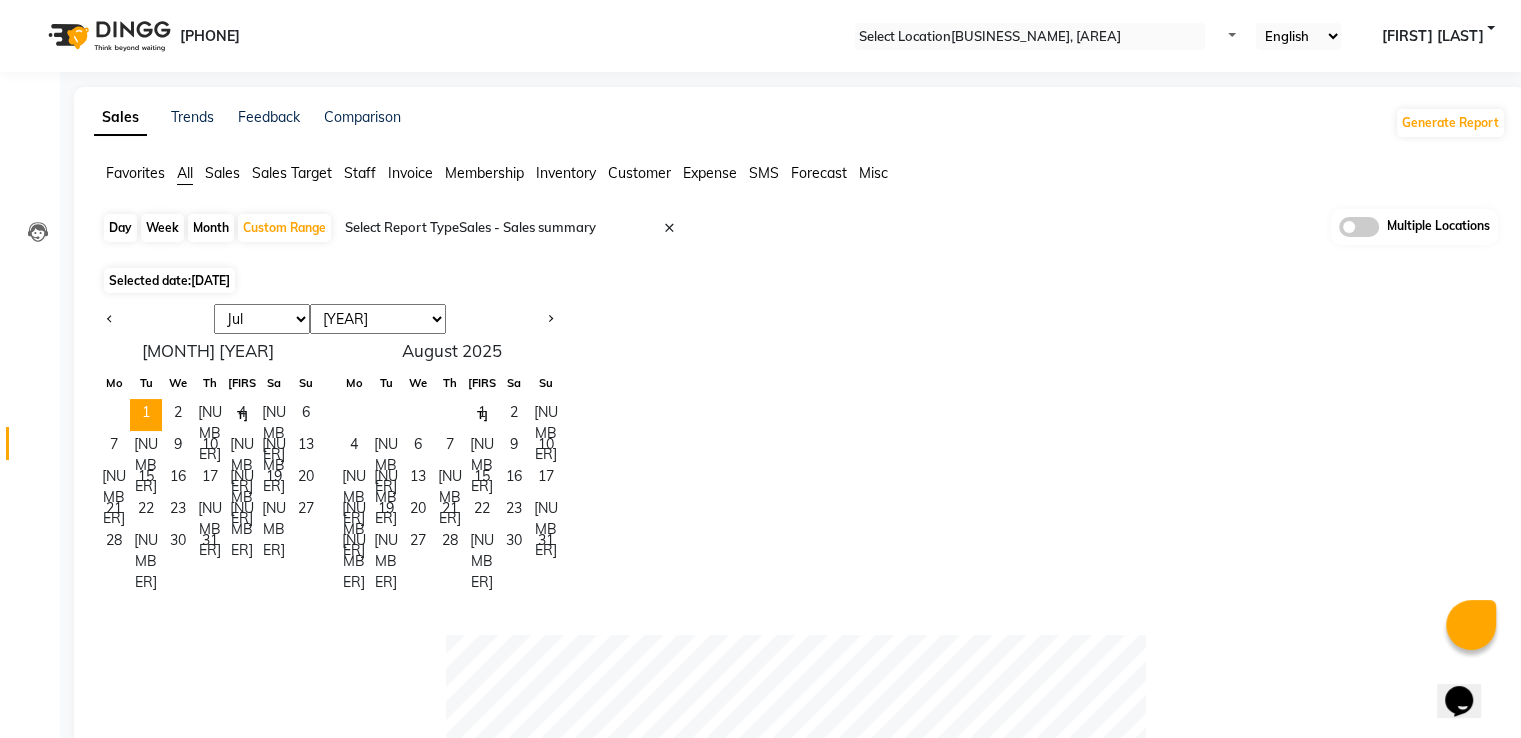 click on "[MONTH] [YEAR] Mo Tu We Th Fr Sa Su  1   2   3   4   5   6   7   8   9   10   11   12   13   14   15   16   17   18   19   20   21   22   23   24   25   26   27   28   29   30   31 [MONTH] [YEAR]  Mo Tu We Th Fr Sa Su  1   2   3   4   5   6   7   8   9   10   11   12   13   14   15   16   17   18   19   20   21   22   23   24   25   26   27   28   29   30   31" at bounding box center (330, 465) 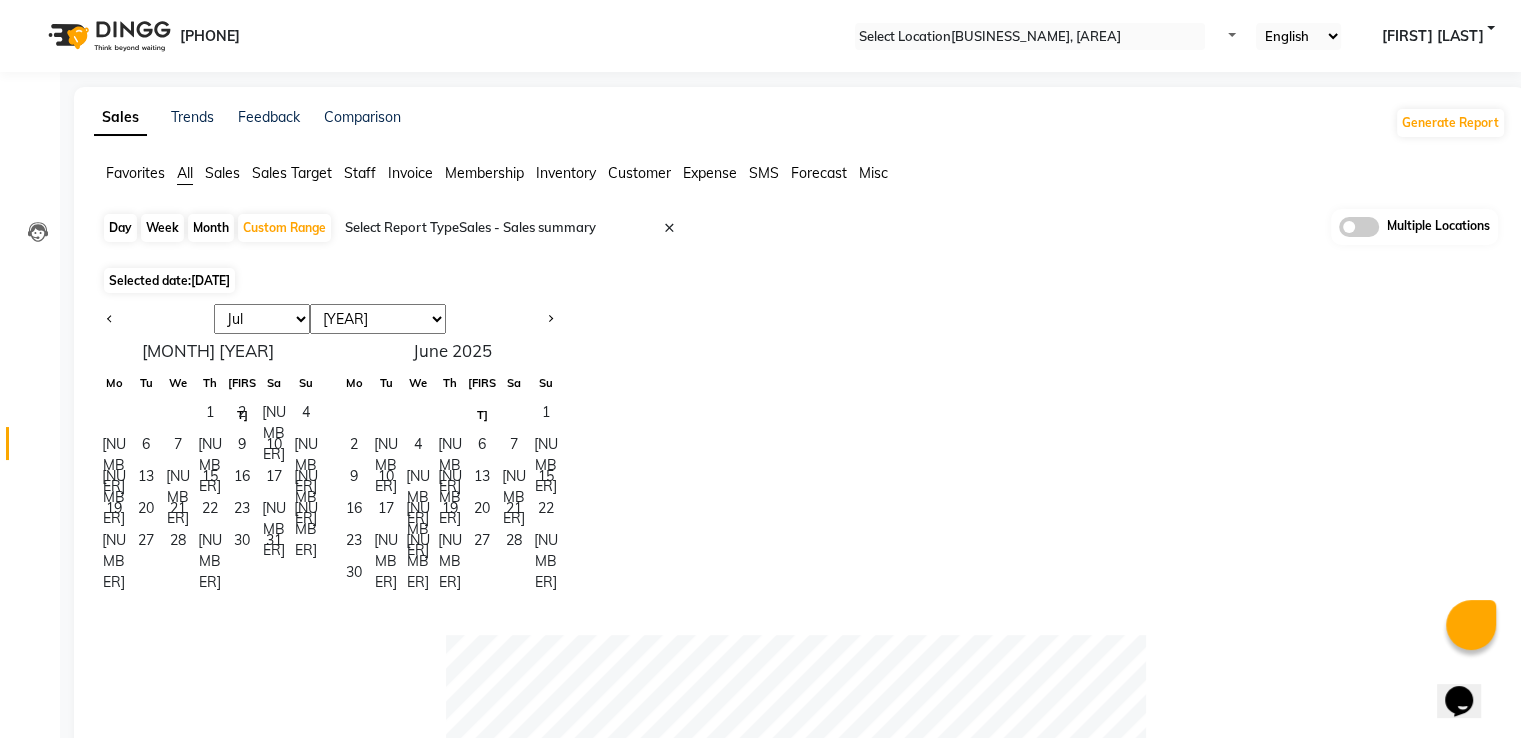 click on "Jan Feb Mar Apr May Jun Jul Aug Sep Oct Nov Dec" at bounding box center (262, 319) 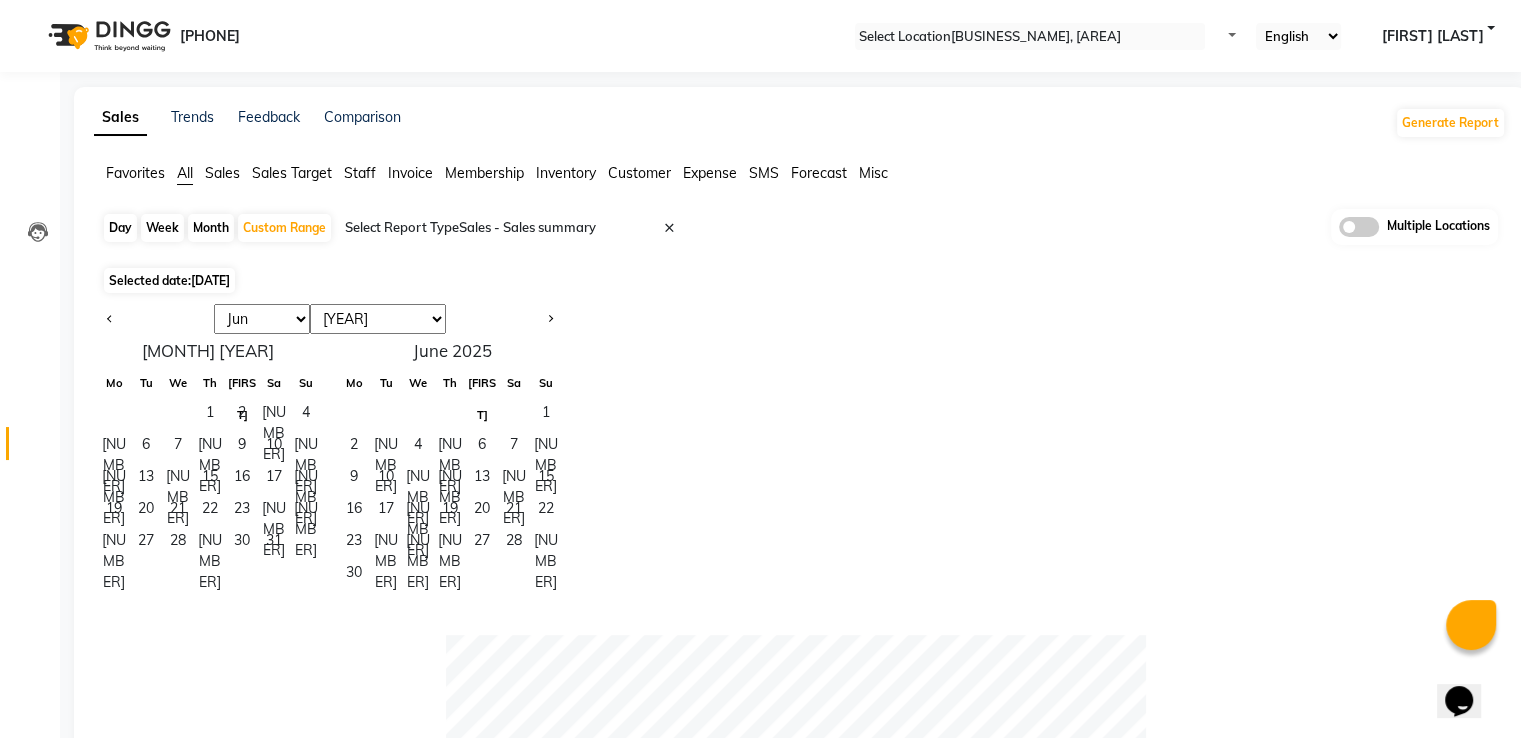 click on "Jan Feb Mar Apr May Jun Jul Aug Sep Oct Nov Dec" at bounding box center (262, 319) 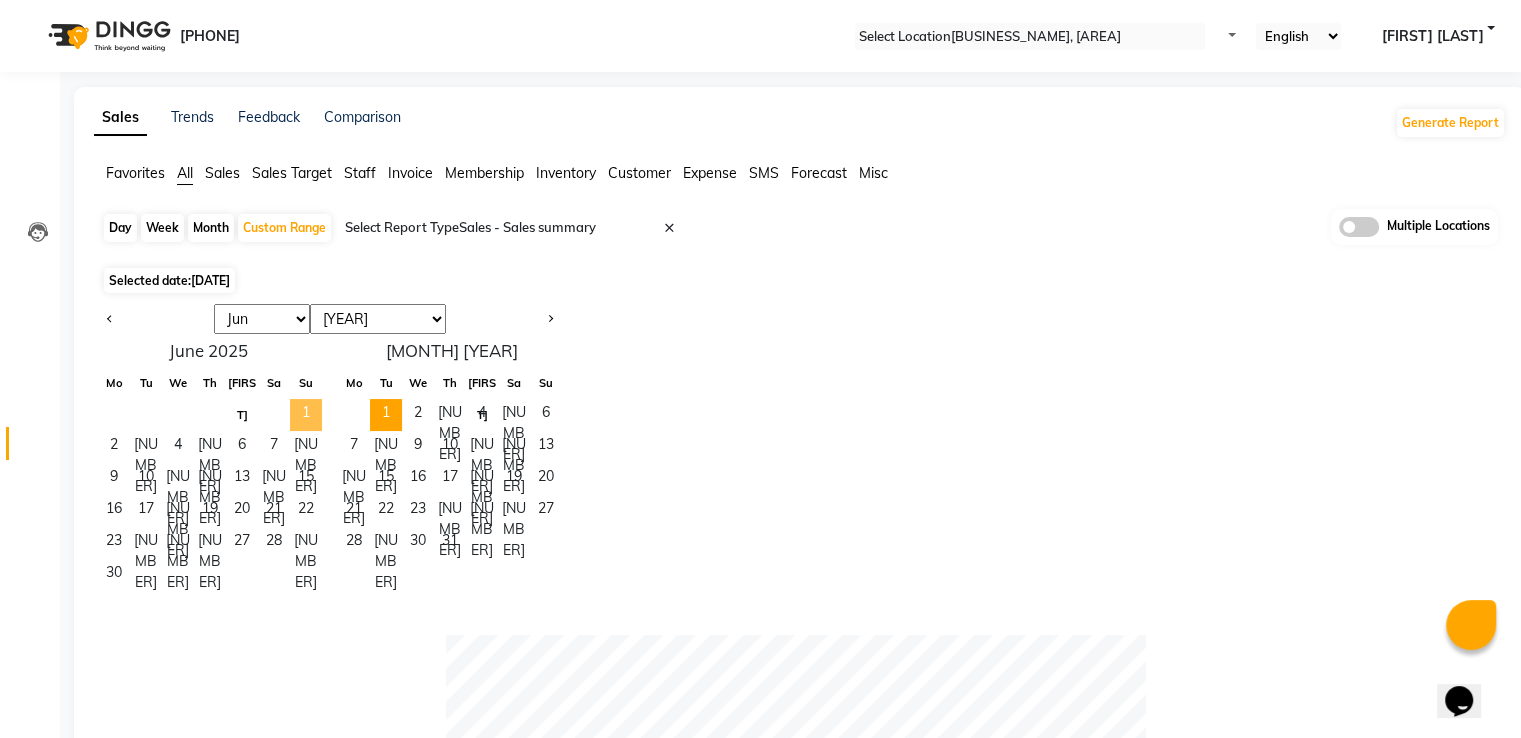 click on "1" at bounding box center (306, 415) 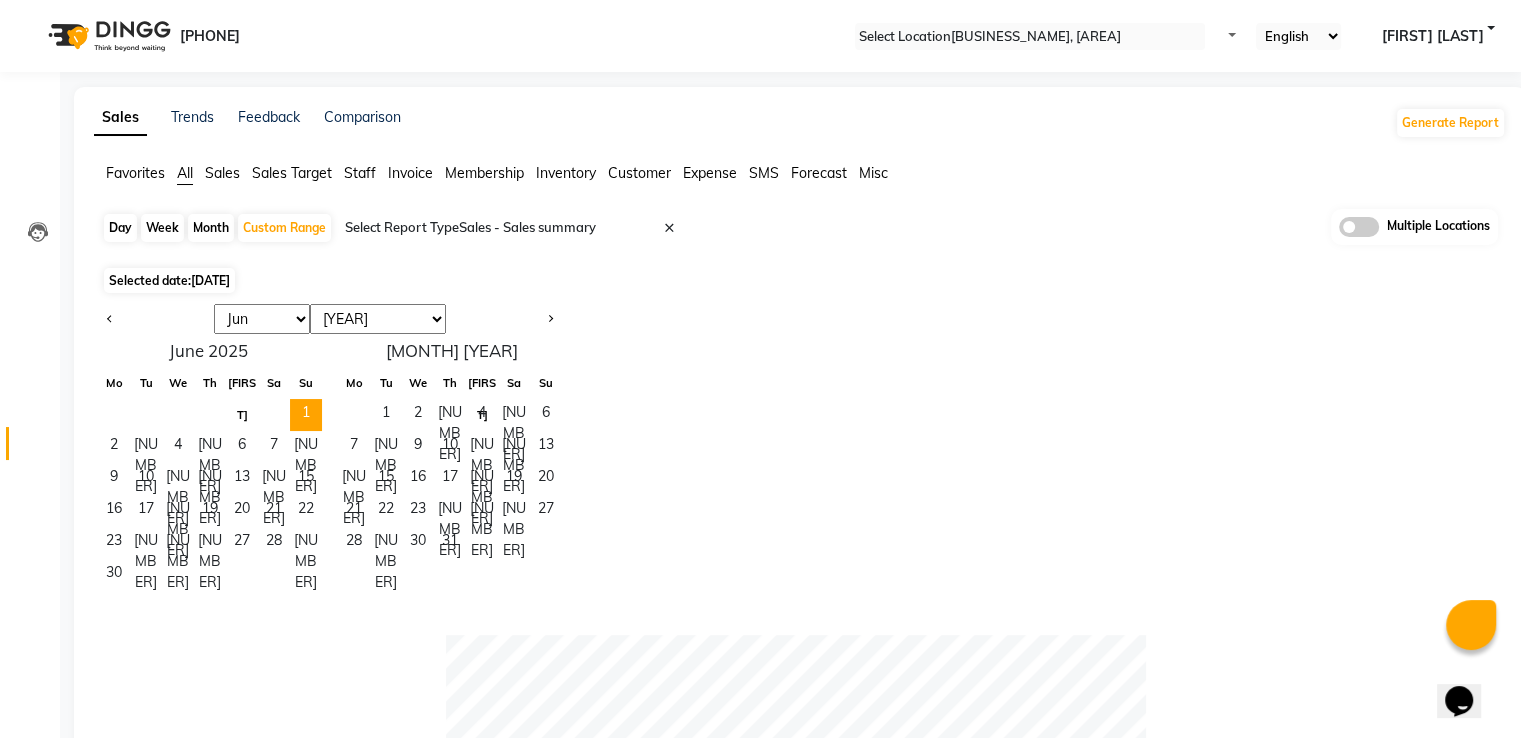 click on "June [YEAR]  Mo Tu We Th Fr Sa Su  1   2   3   4   5   6   7   8   9   10   11   12   13   14   15   16   17   18   19   20   21   22   23   24   25   26   27   28   29   30   July [YEAR]  Mo Tu We Th Fr Sa Su  1   2   3   4   5   6   7   8   9   10   11   12   13   14   15   16   17   18   19   20   21   22   23   24   25   26   27   28   29   30   31" at bounding box center [800, 447] 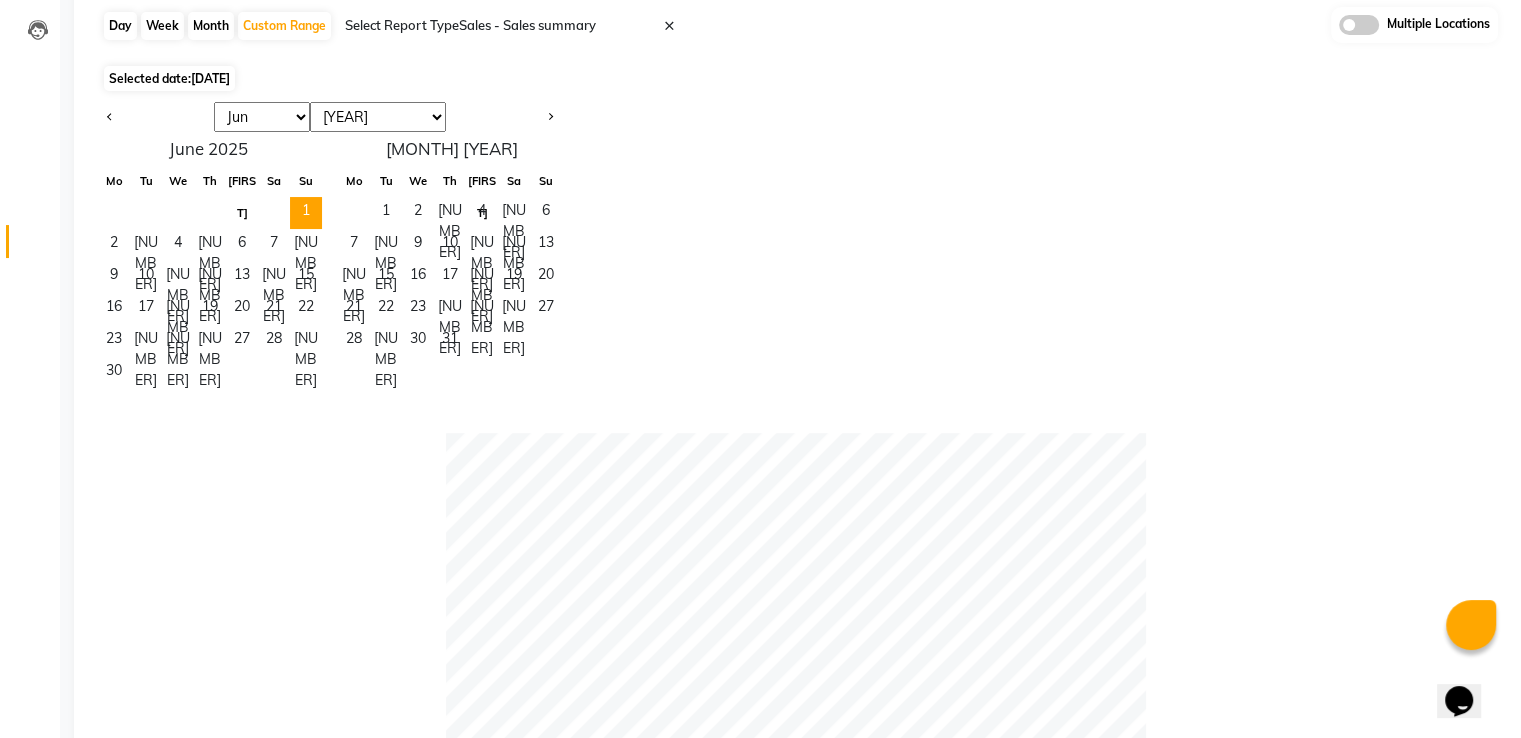 scroll, scrollTop: 0, scrollLeft: 0, axis: both 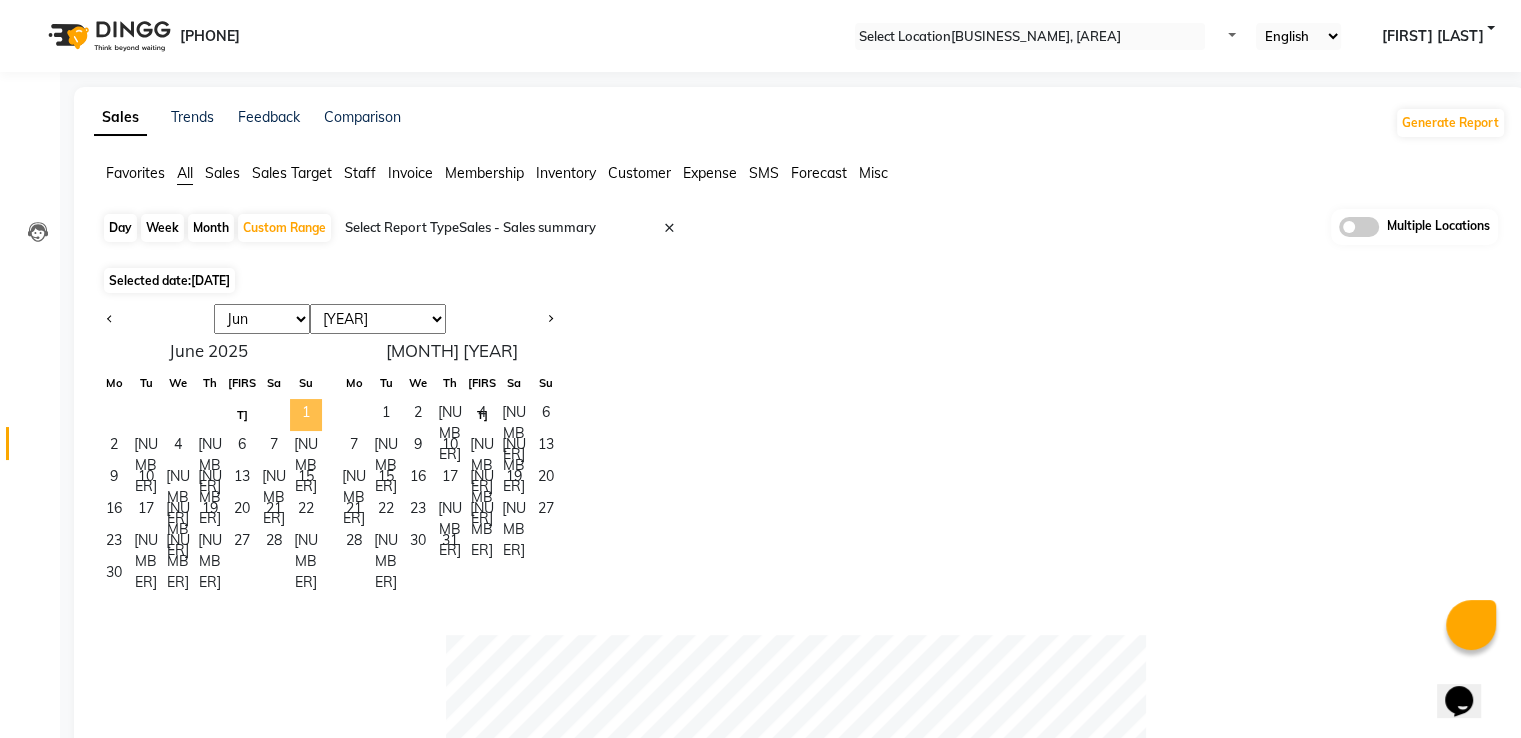 click on "1" at bounding box center [306, 415] 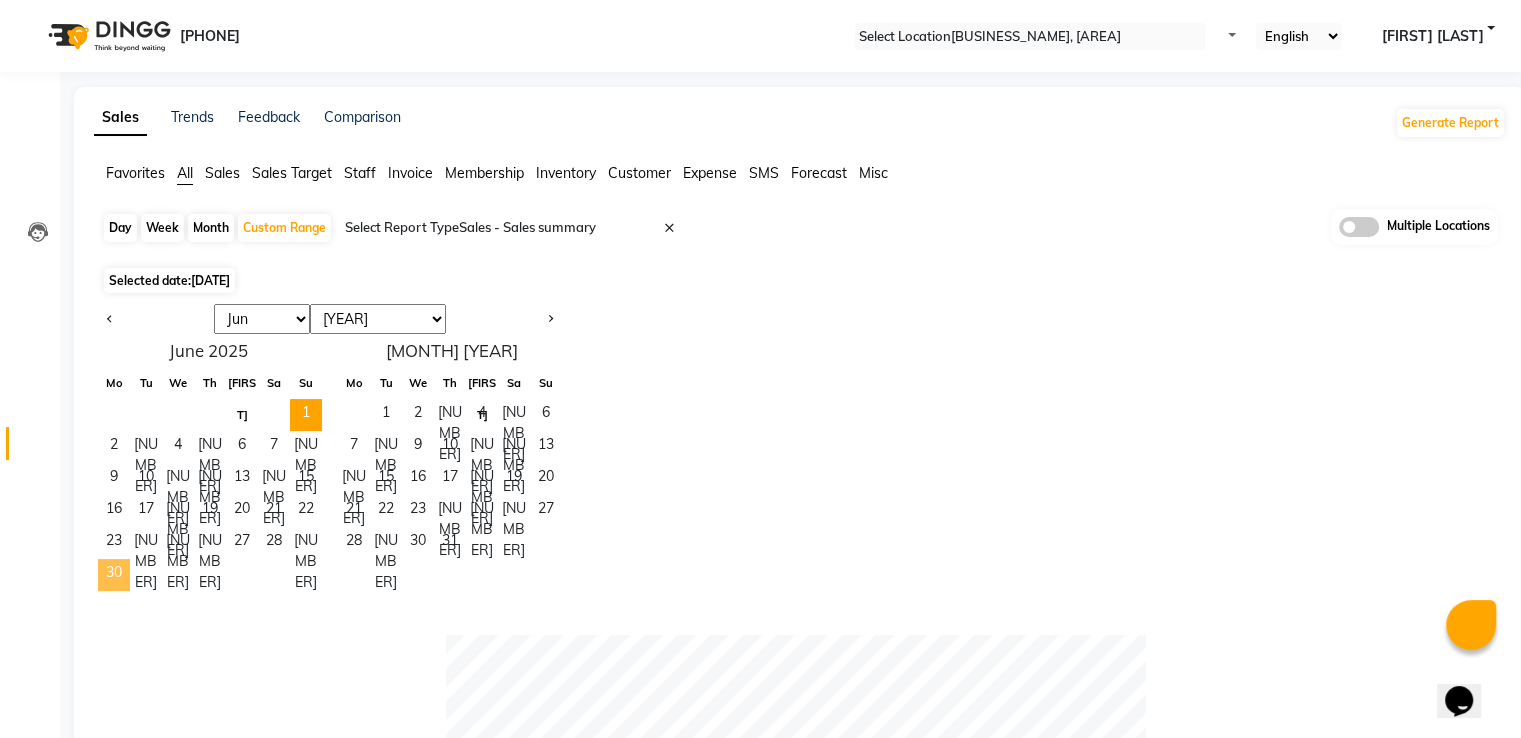 click on "30" at bounding box center (114, 575) 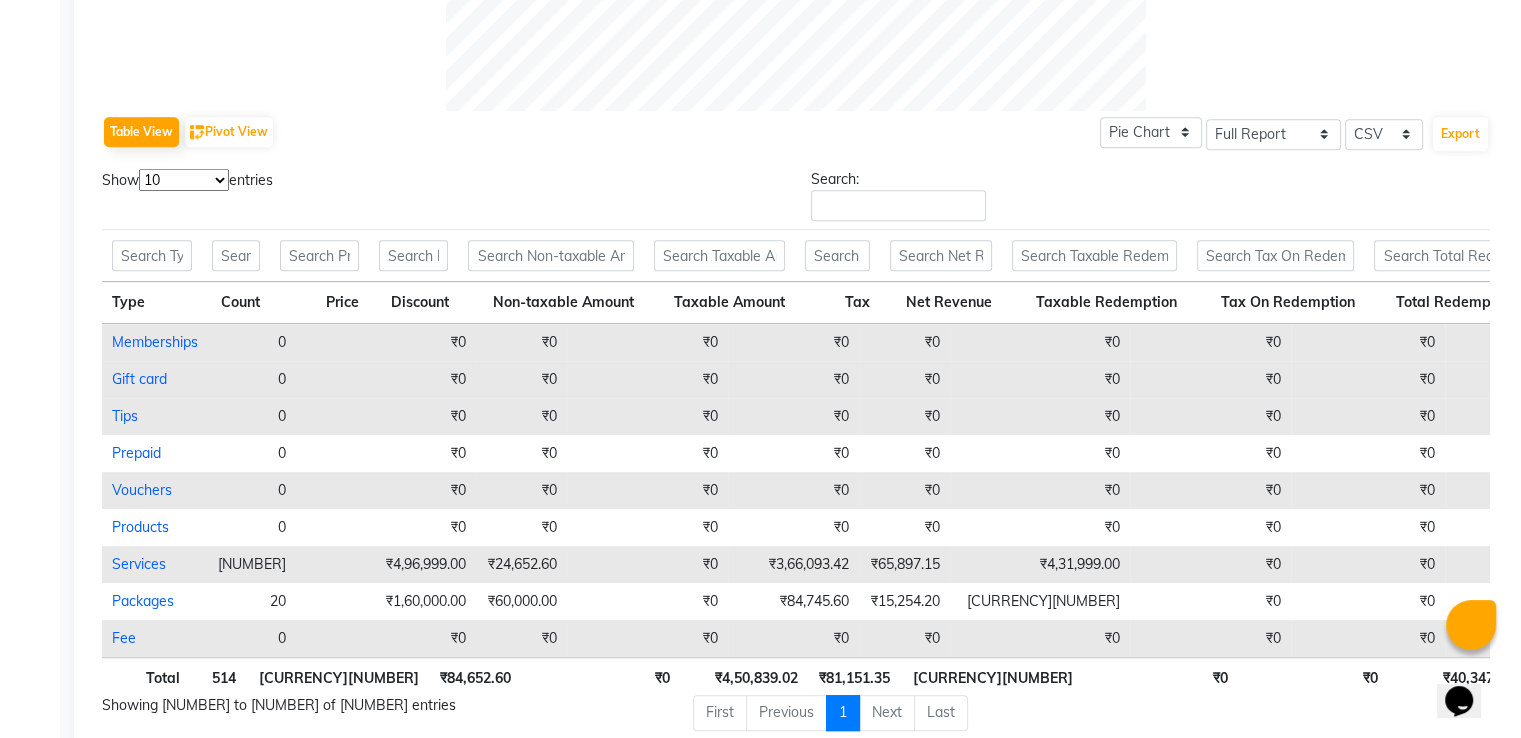 scroll, scrollTop: 1008, scrollLeft: 0, axis: vertical 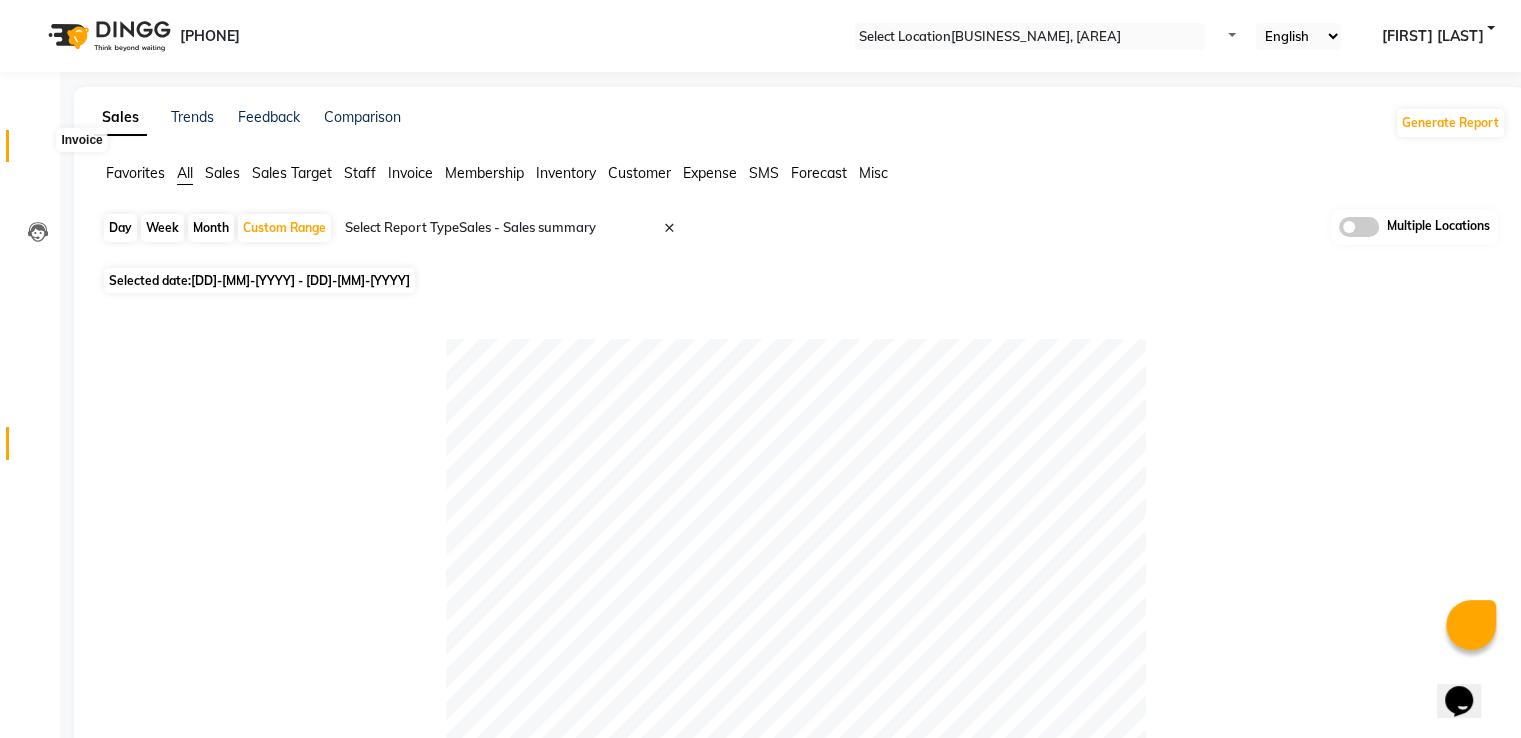 click at bounding box center (38, 151) 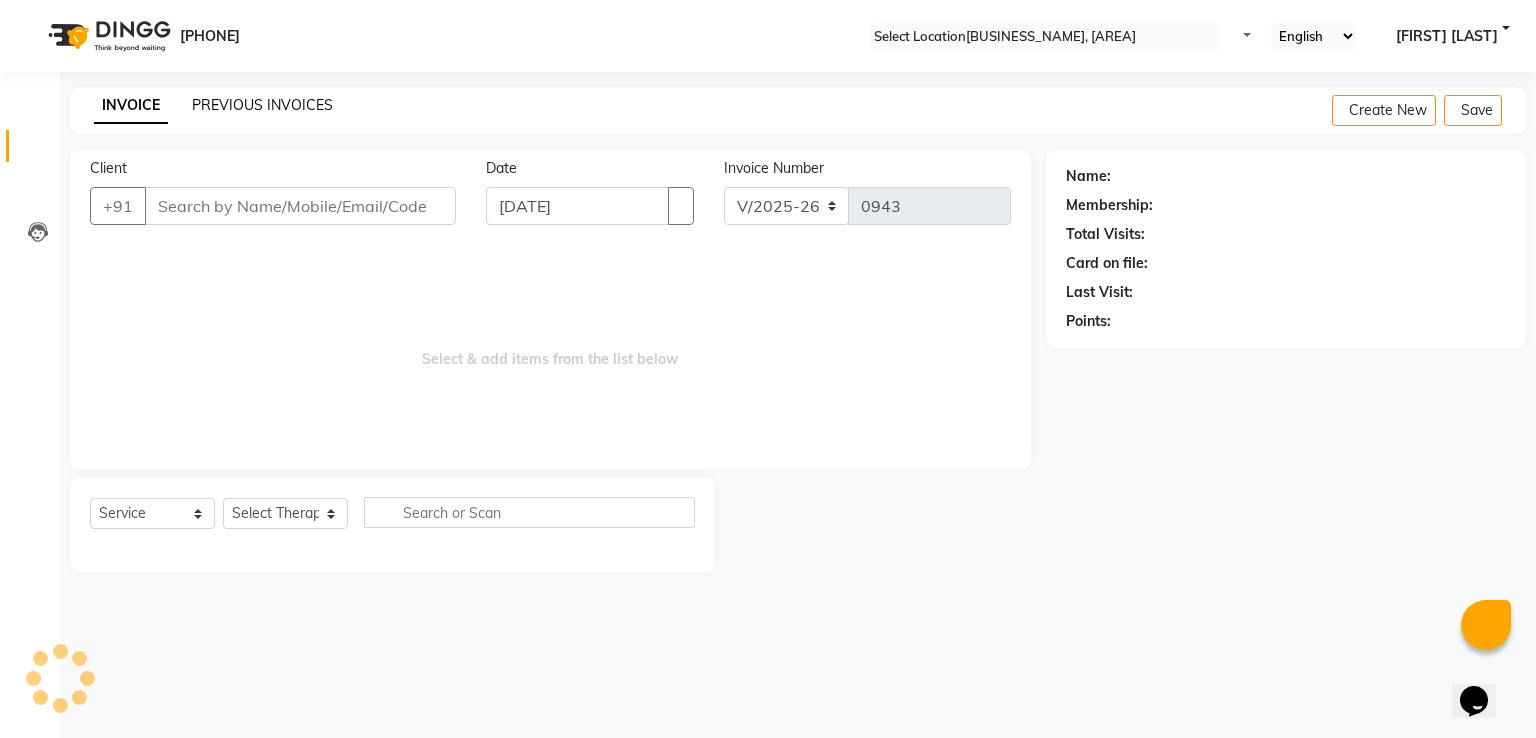 click on "PREVIOUS INVOICES" at bounding box center [262, 105] 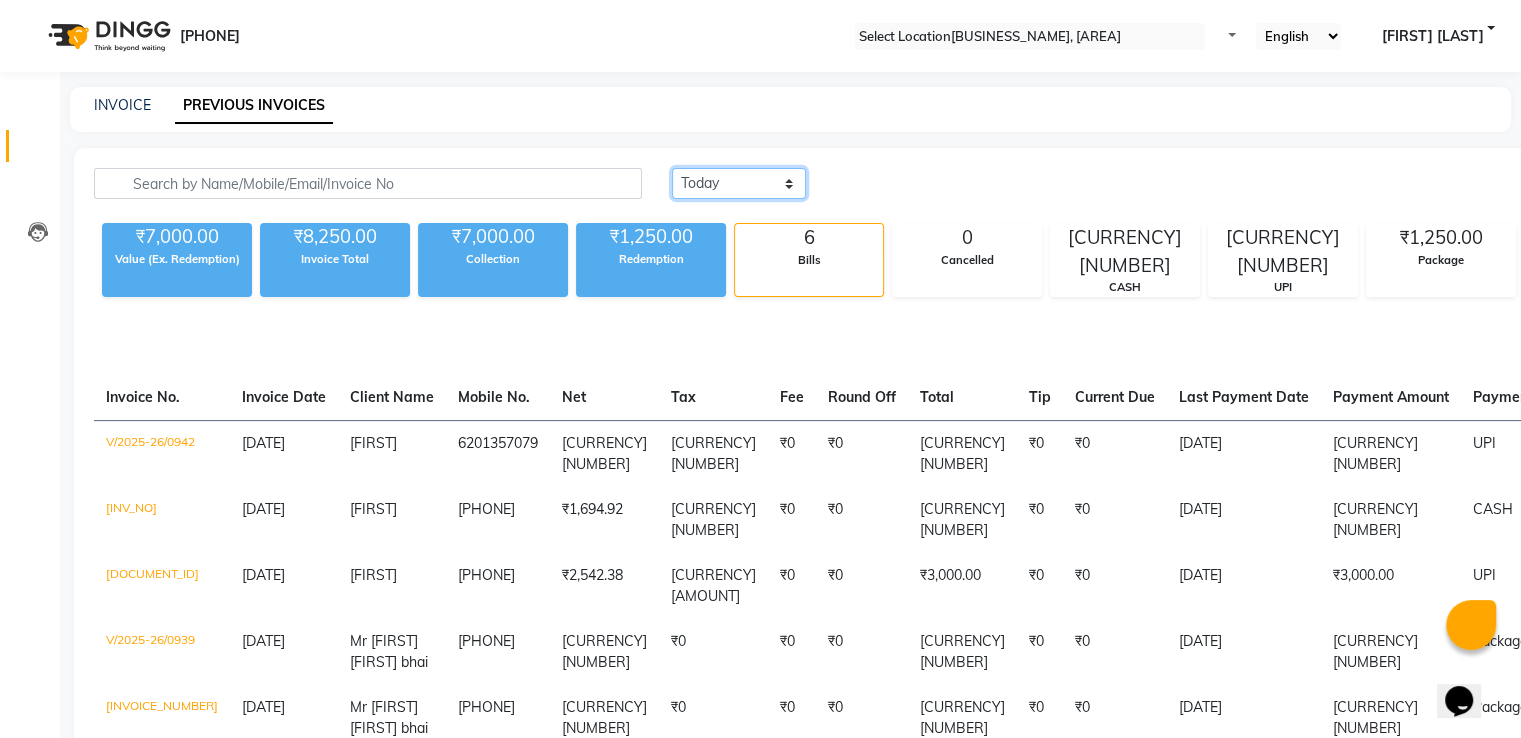 drag, startPoint x: 647, startPoint y: 182, endPoint x: 652, endPoint y: 194, distance: 13 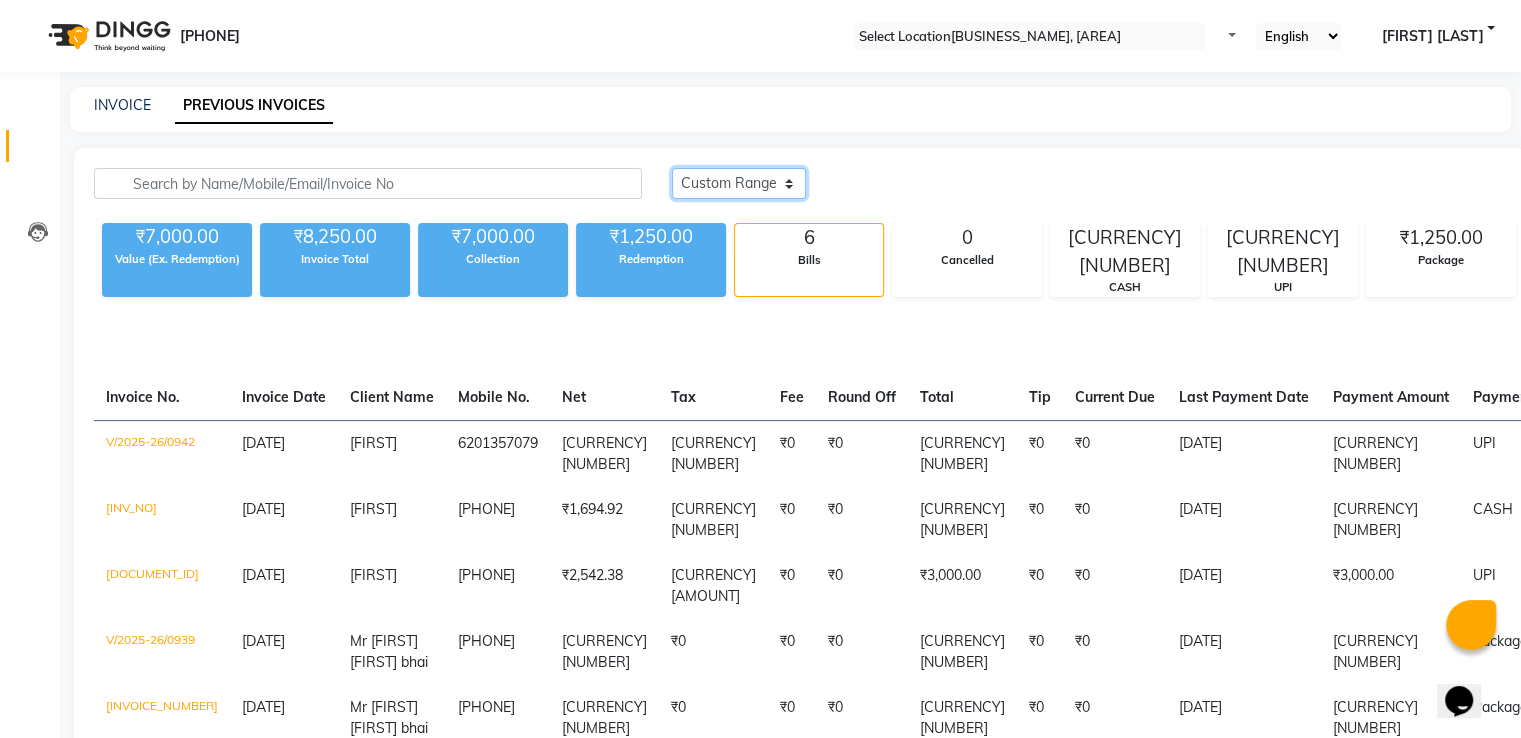 click on "Today Yesterday Custom Range" at bounding box center (739, 183) 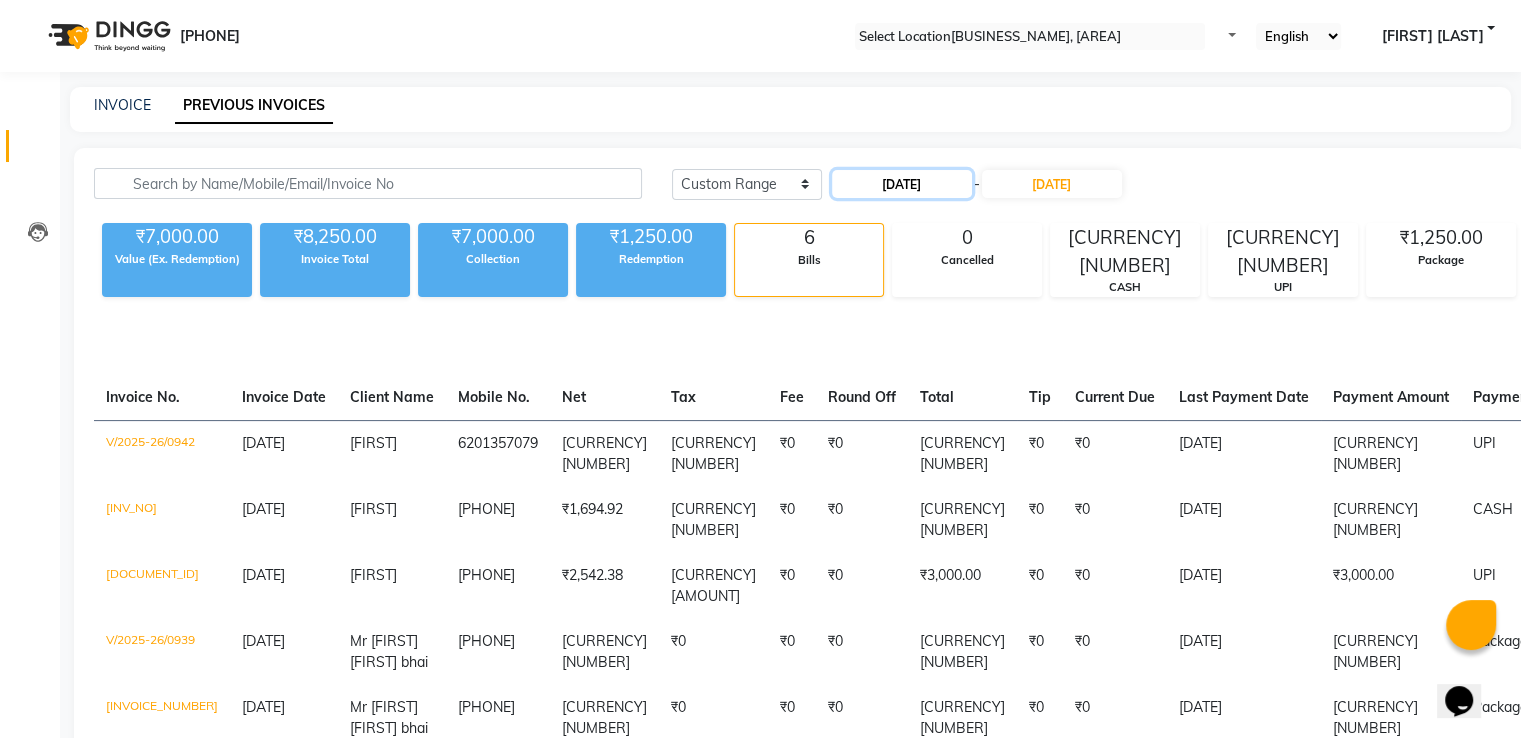click on "[DATE]" at bounding box center [902, 184] 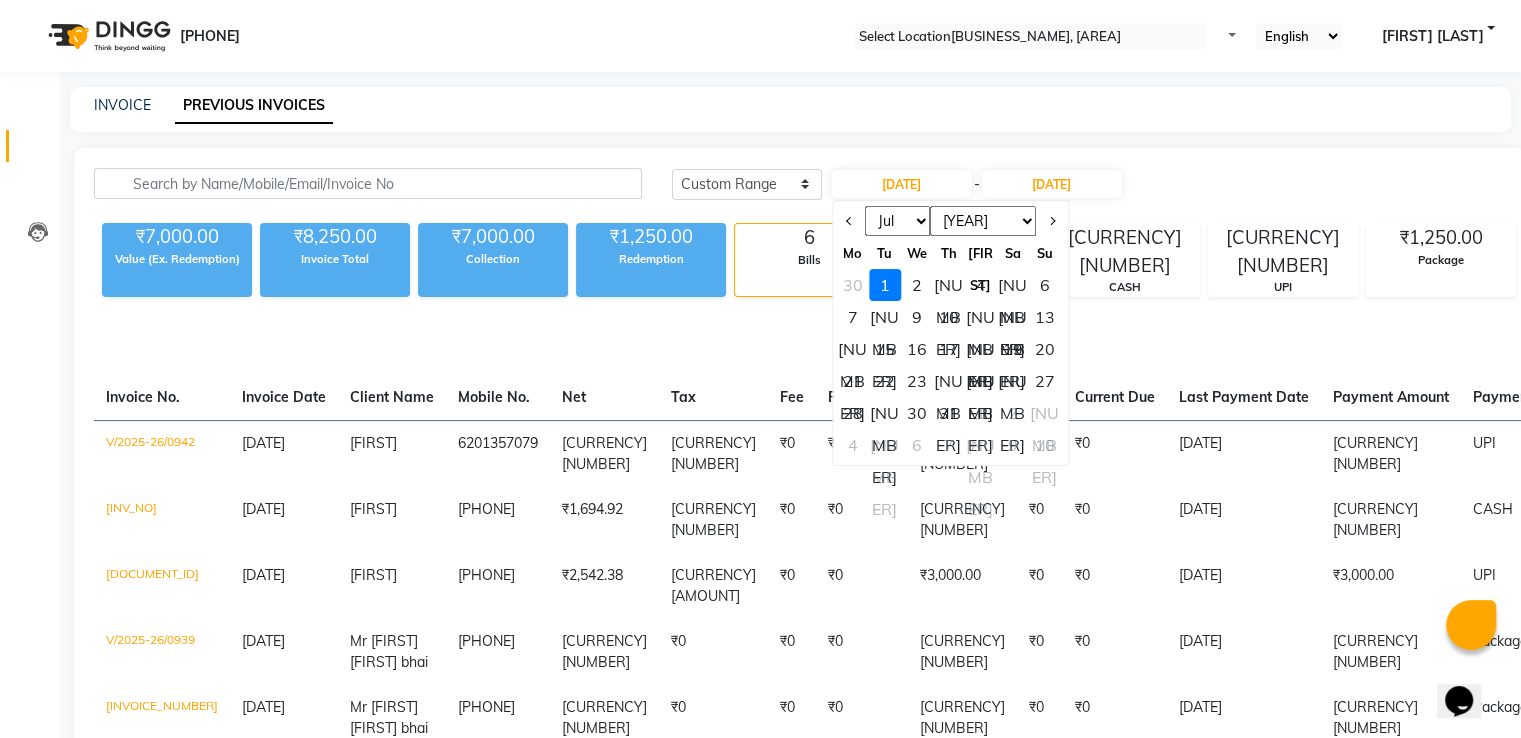 click on "Jan Feb Mar Apr May Jun Jul Aug Sep Oct Nov Dec" at bounding box center (897, 221) 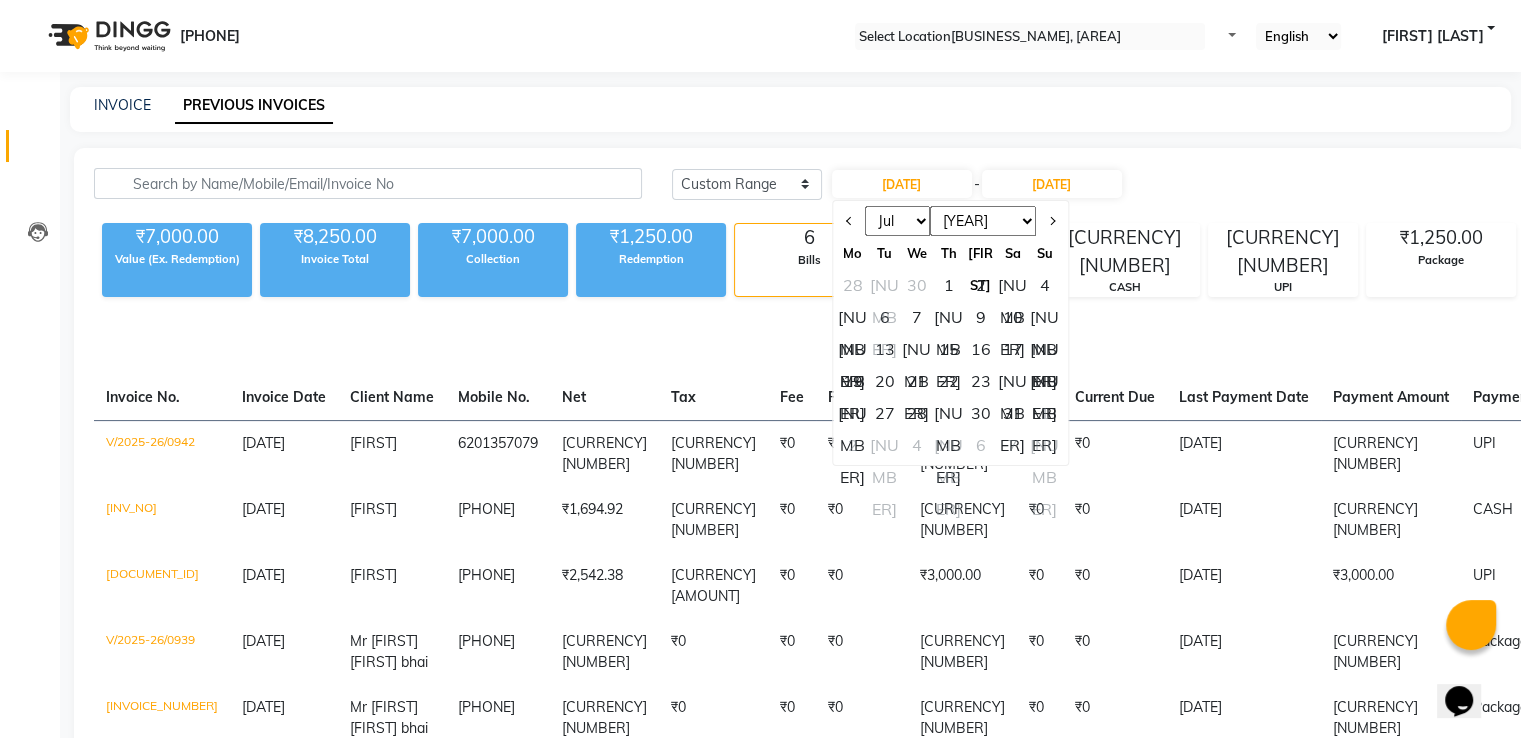 drag, startPoint x: 820, startPoint y: 217, endPoint x: 825, endPoint y: 233, distance: 16.763054 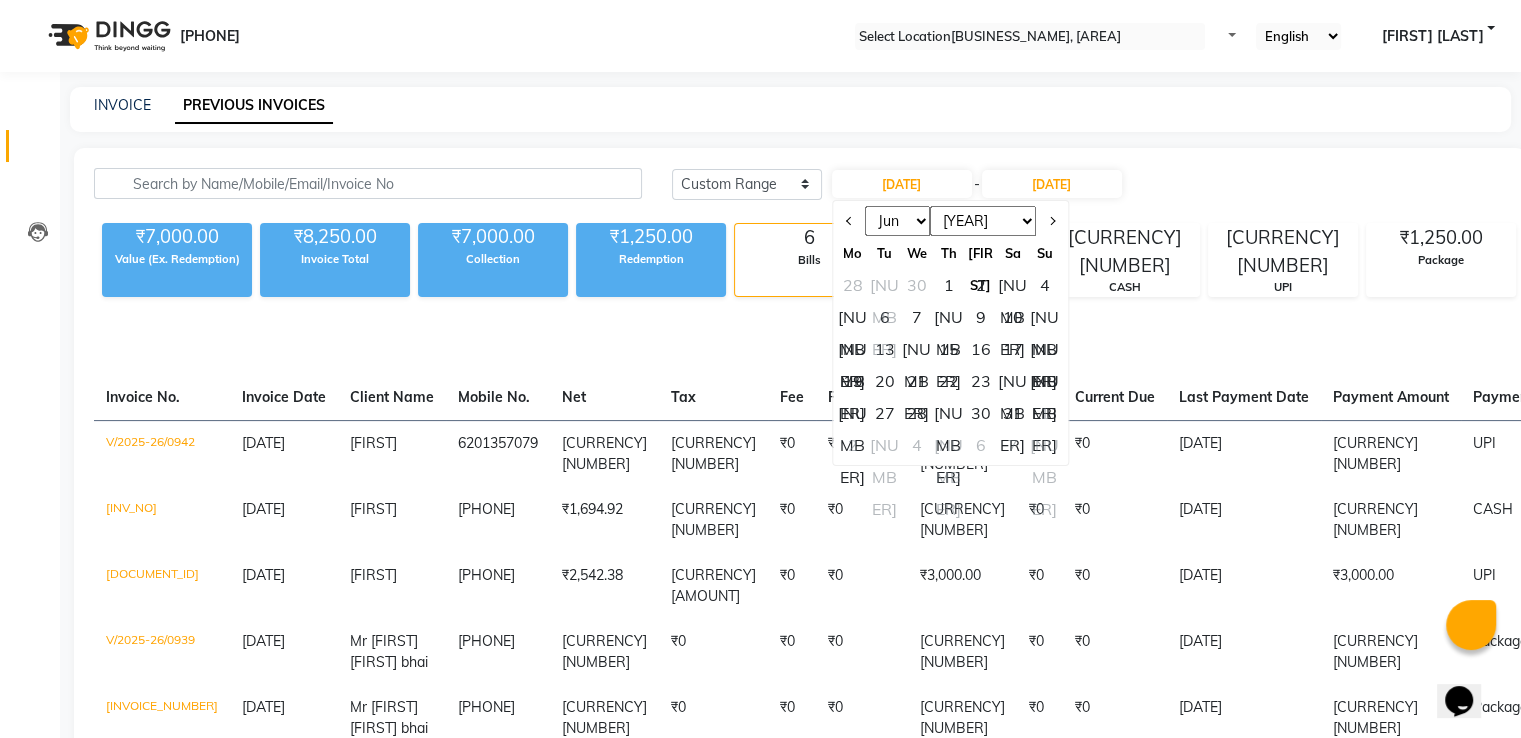 click on "Jan Feb Mar Apr May Jun Jul Aug Sep Oct Nov Dec" at bounding box center (897, 221) 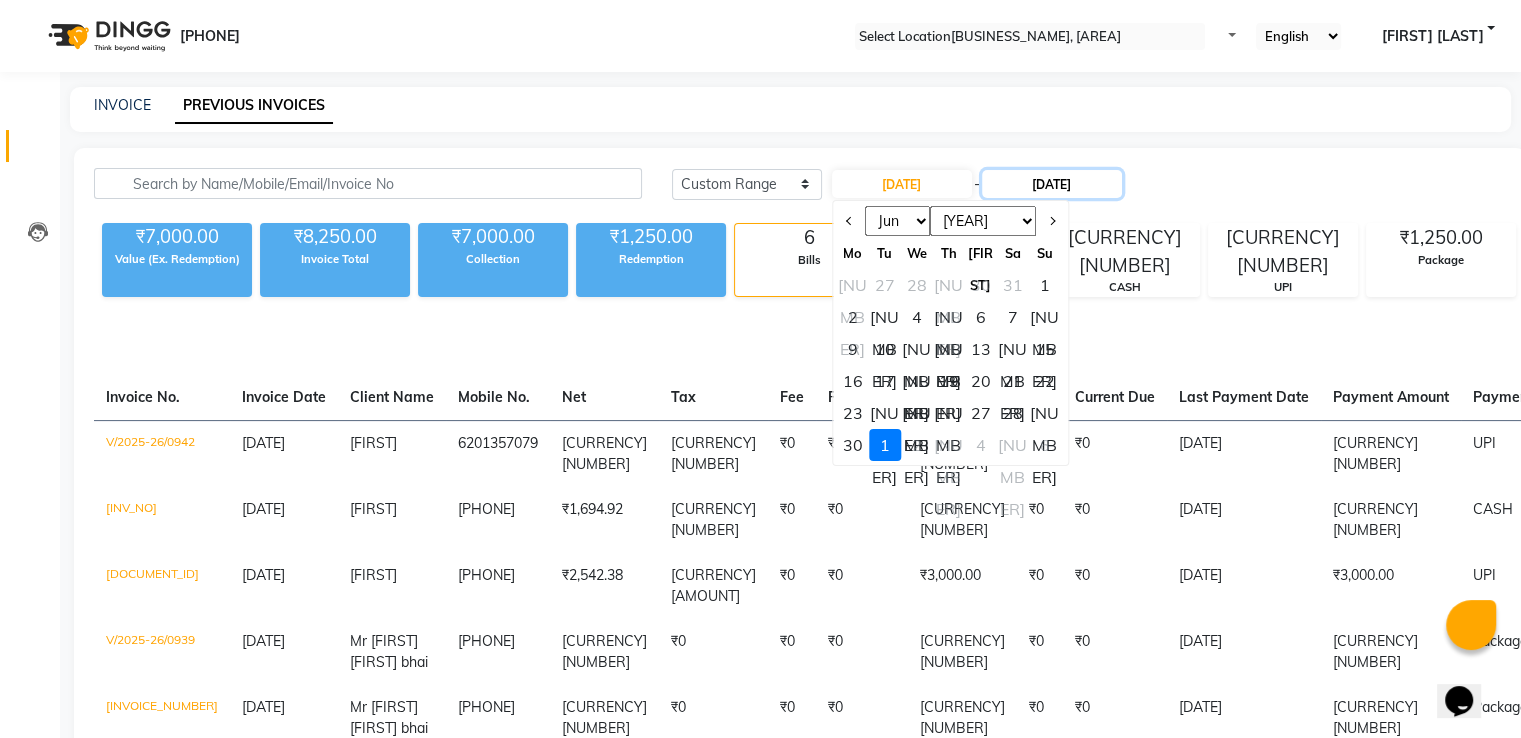 click on "[DATE]" at bounding box center [1052, 184] 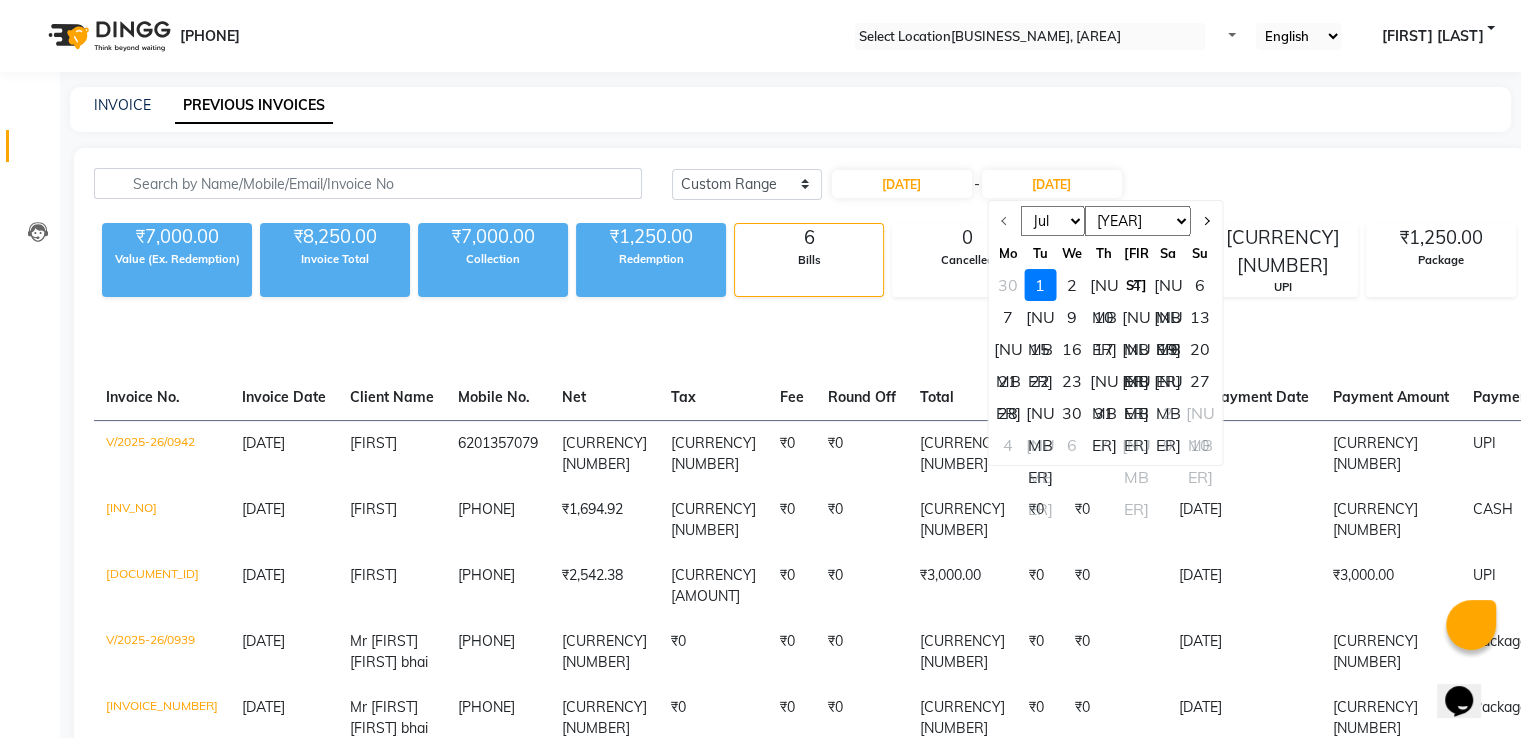 click on "Jul Aug Sep Oct Nov Dec" at bounding box center (1052, 221) 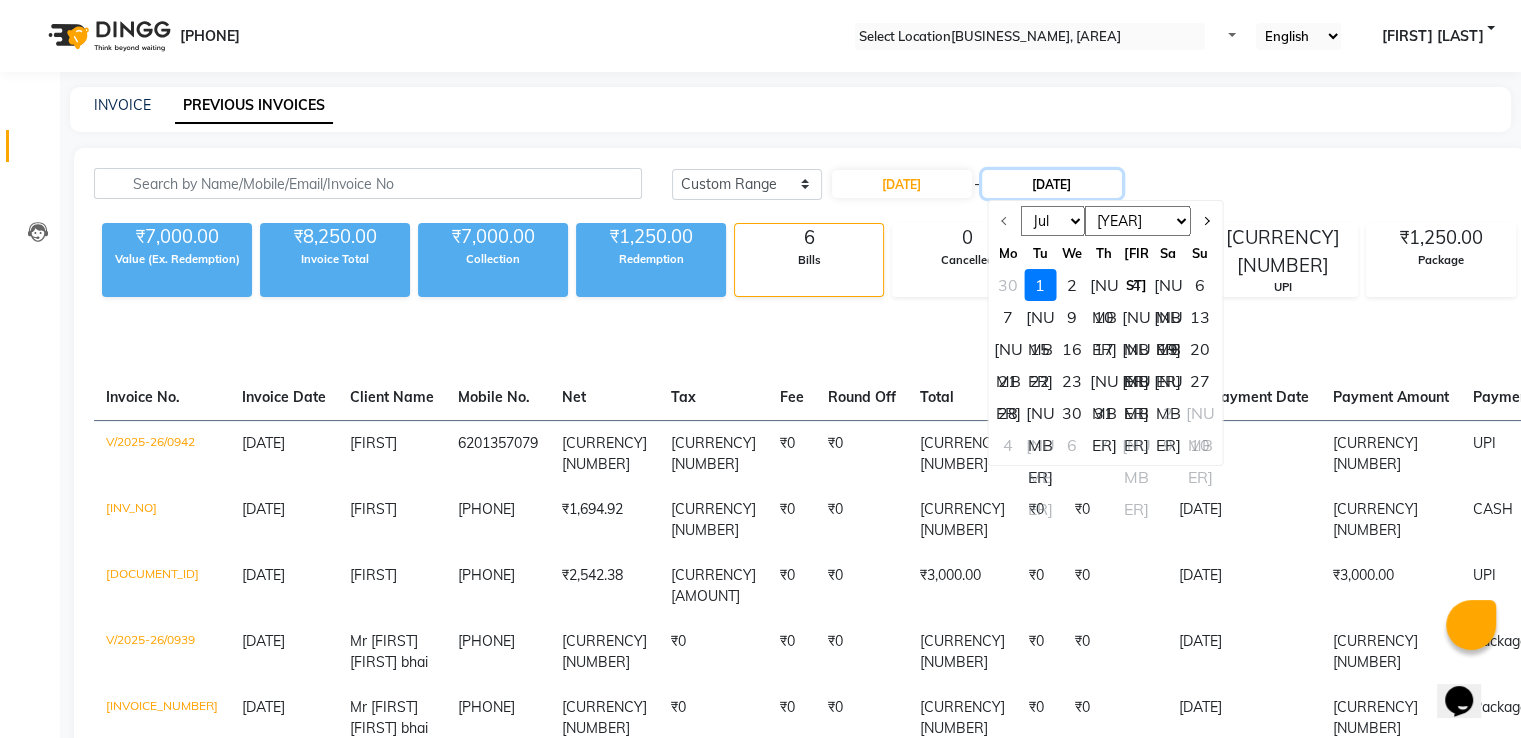 click on "[DATE]" at bounding box center (1052, 184) 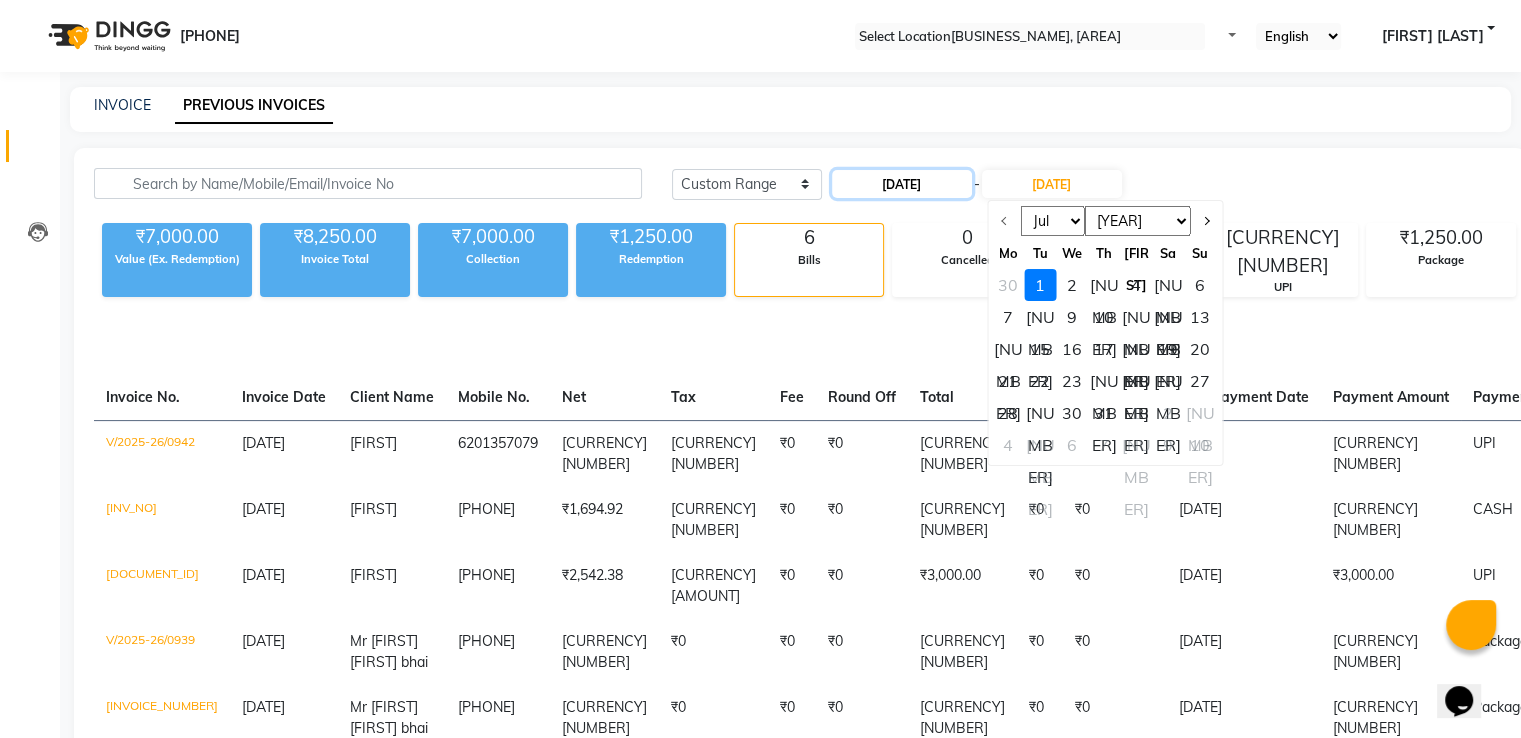 click on "[DATE]" at bounding box center [902, 184] 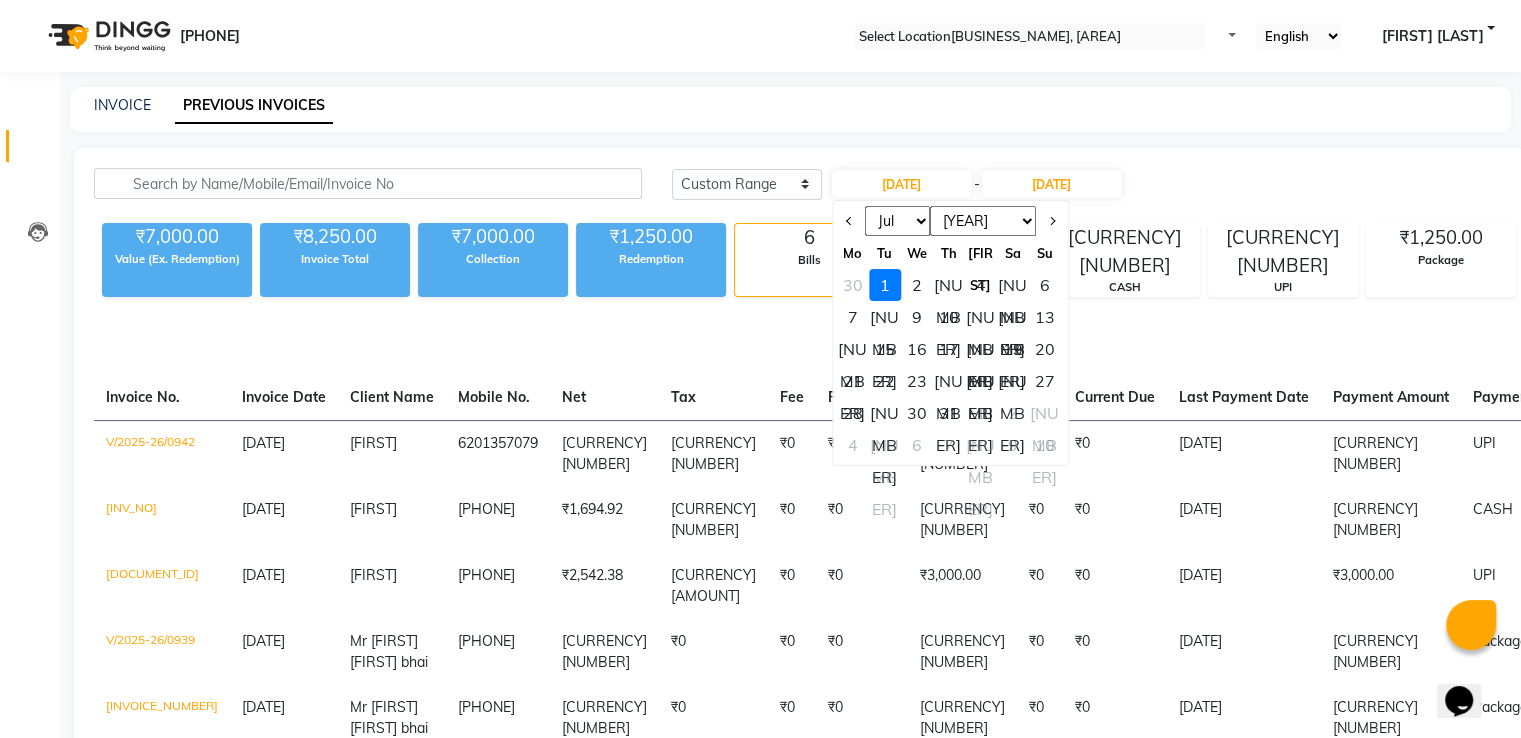 click on "Jan Feb Mar Apr May Jun Jul Aug Sep Oct Nov Dec" at bounding box center [897, 221] 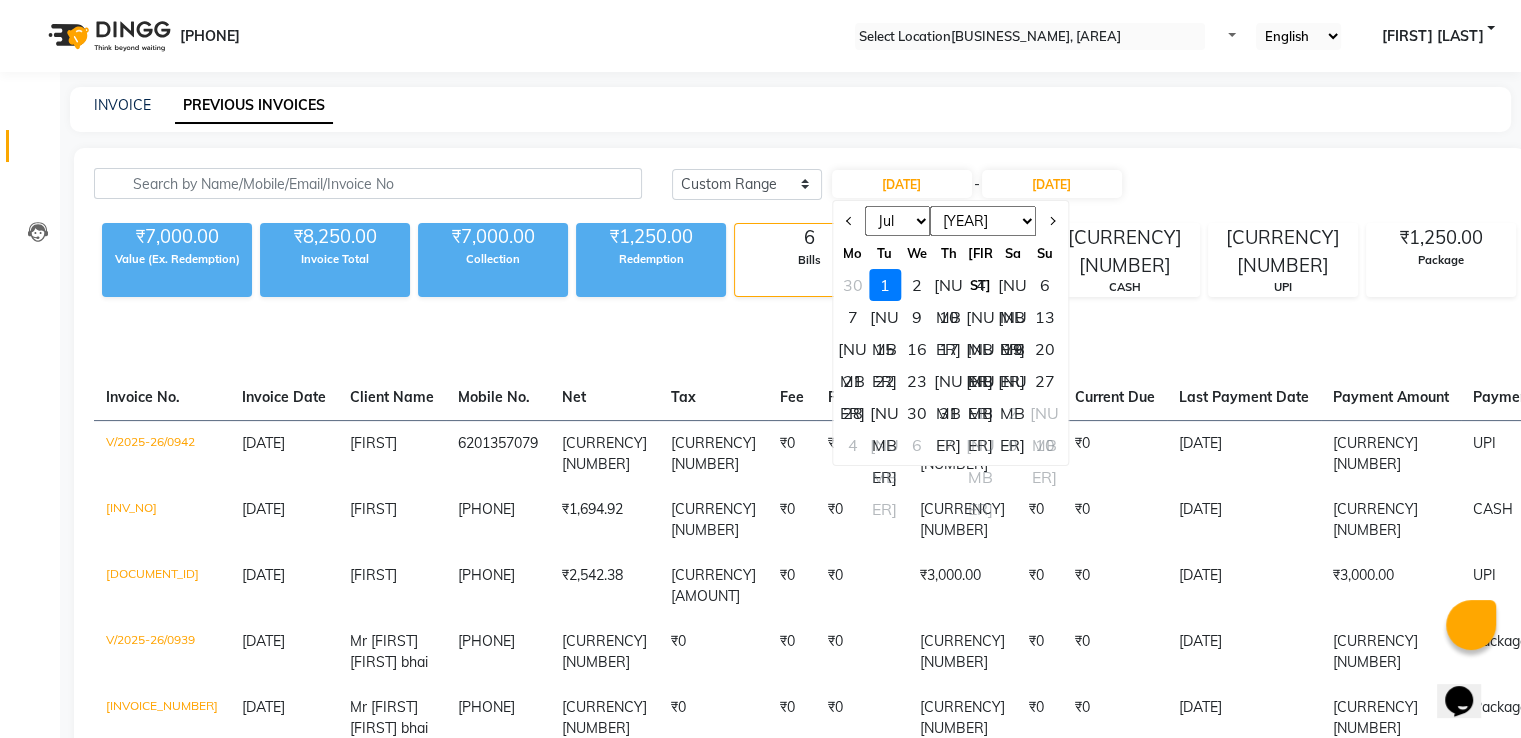 select on "6" 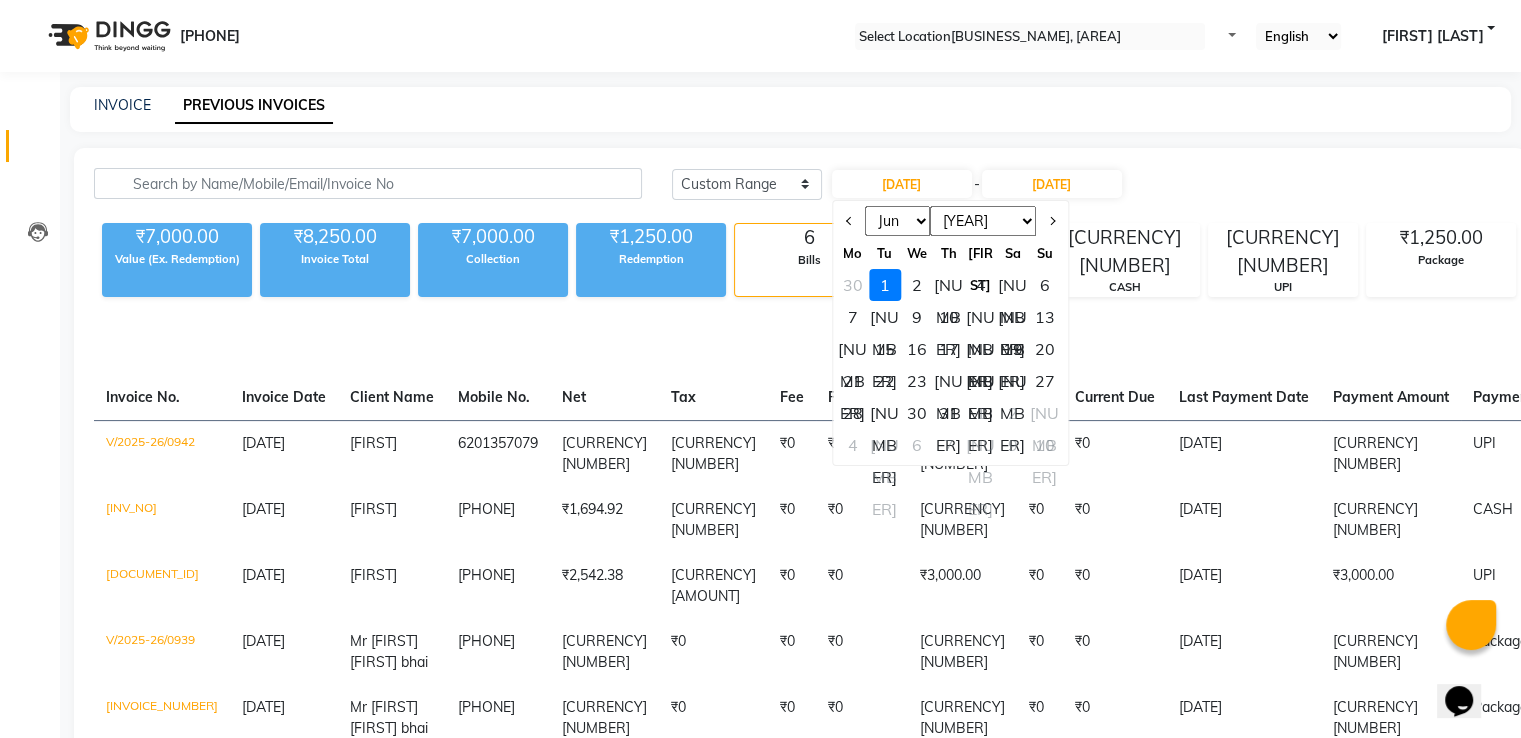 click on "Jan Feb Mar Apr May Jun Jul Aug Sep Oct Nov Dec" at bounding box center [897, 221] 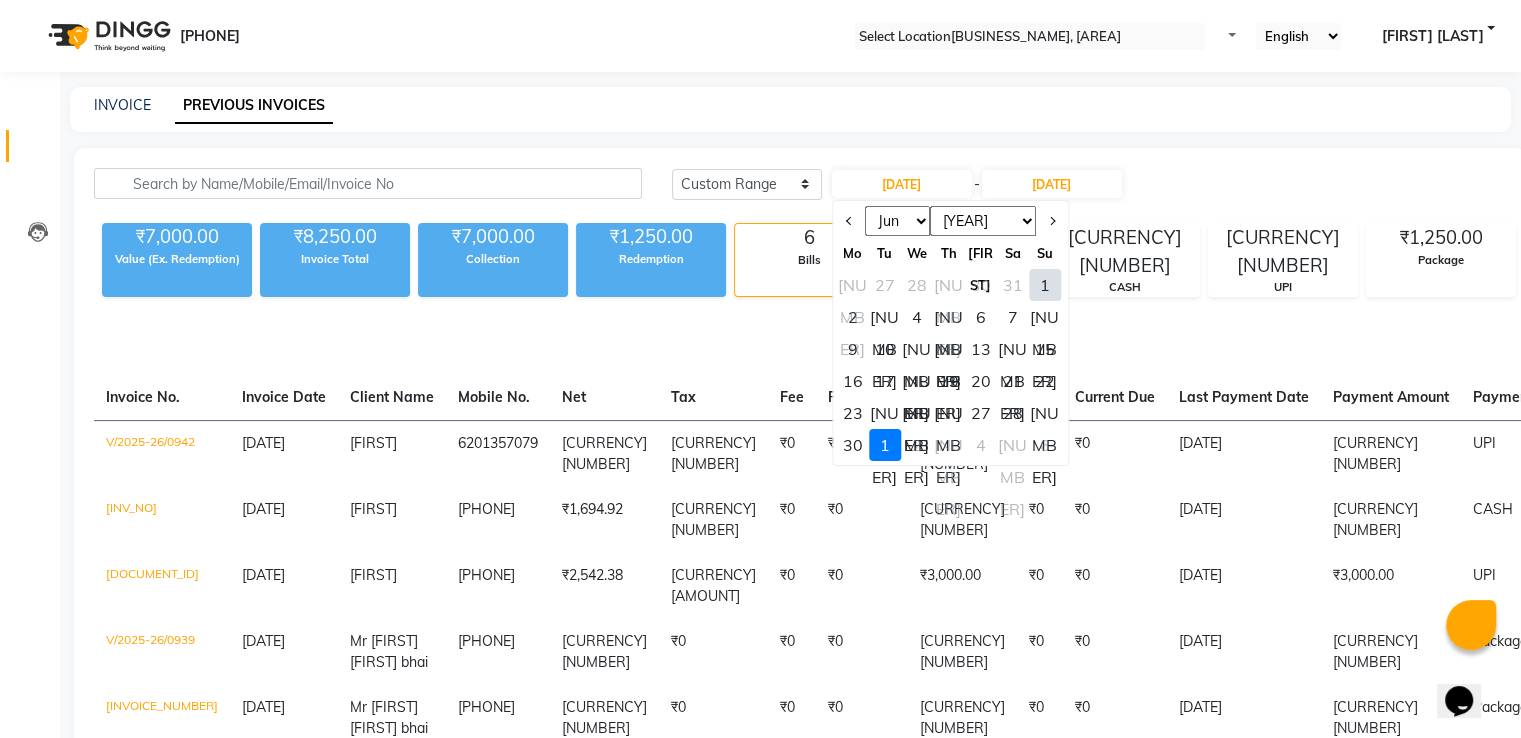 click on "1" at bounding box center (1045, 285) 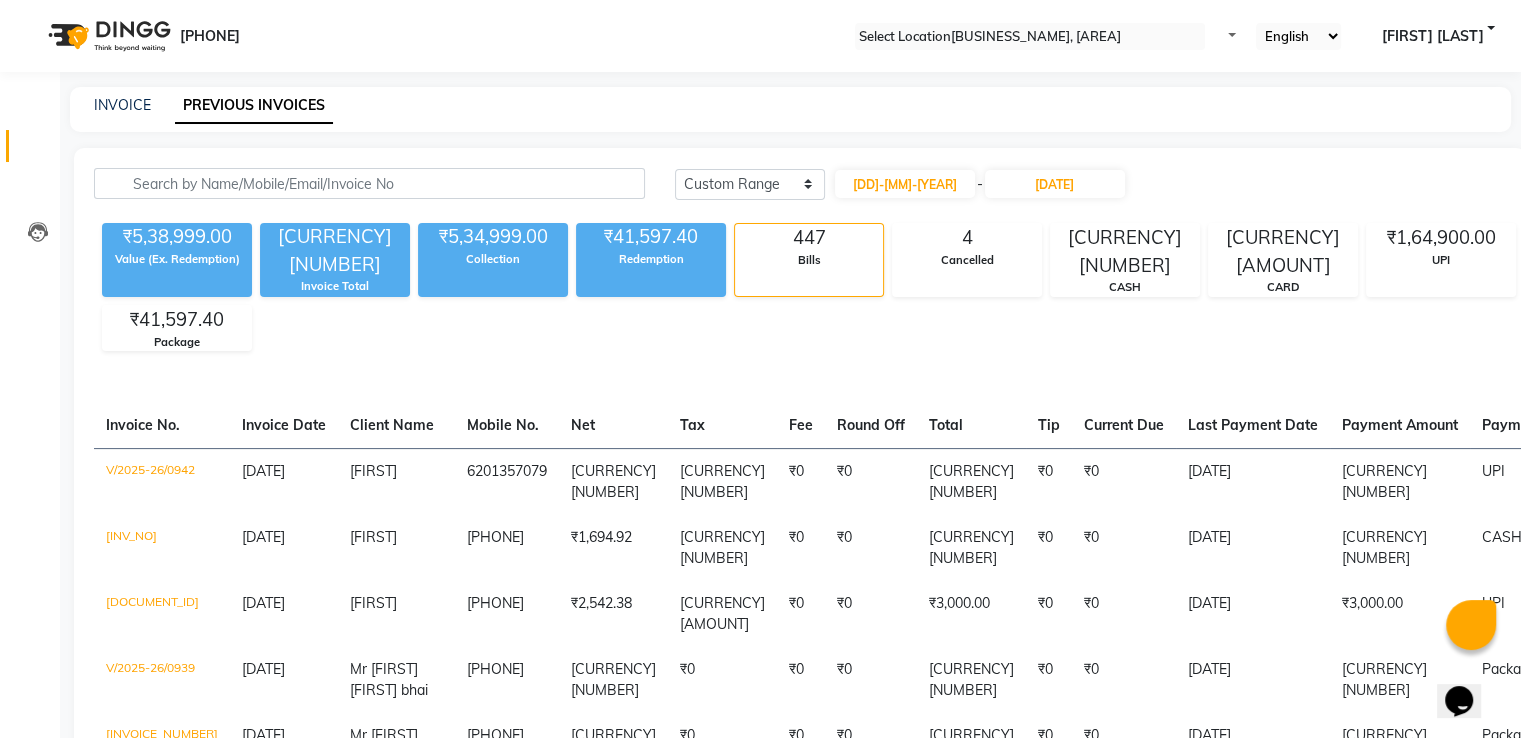 click on "Today Yesterday Custom Range [DD]-[MM]-[YYYY] - [DD]-[MM]-[YYYY] Export Value (Ex. Redemption) Invoice Total  Collection Redemption Bills Cancelled CASH CARD UPI Bank  Package  Invoice No.   Invoice Date   Client Name   Mobile No.   Net   Tax   Fee   Round Off   Total   Tip   Current Due   Last Payment Date   Payment Amount   Payment Methods   Cancel Reason   Status   [INV_NO]  [DD]-[MM]-[YYYY] [FIRST]   [PHONE] ₹847.46 ₹152.54  ₹0  ₹0 ₹1,000.00 ₹0 ₹0 [DD]-[MM]-[YYYY] ₹1,000.00  UPI - PAID  [INV_NO]  [DD]-[MM]-[YYYY] [FIRST]   [PHONE] ₹1,694.92 ₹305.08  ₹0  ₹0 ₹2,000.00 ₹0 ₹0 [DD]-[MM]-[YYYY] ₹2,000.00  CASH - PAID  [INV_NO]  [DD]-[MM]-[YYYY] [FIRST]   [PHONE] ₹2,542.38 ₹457.62  ₹0  ₹0 ₹3,000.00 ₹0 ₹0 [DD]-[MM]-[YYYY] ₹3,000.00  UPI - PAID  [INV_NO]  [DD]-[MM]-[YYYY] Mr [FIRST]  [FIRST] [PHONE] ₹625.00 ₹0  ₹0  ₹0 ₹625.00 ₹0 ₹0 [DD]-[MM]-[YYYY]" at bounding box center [800, 3638] 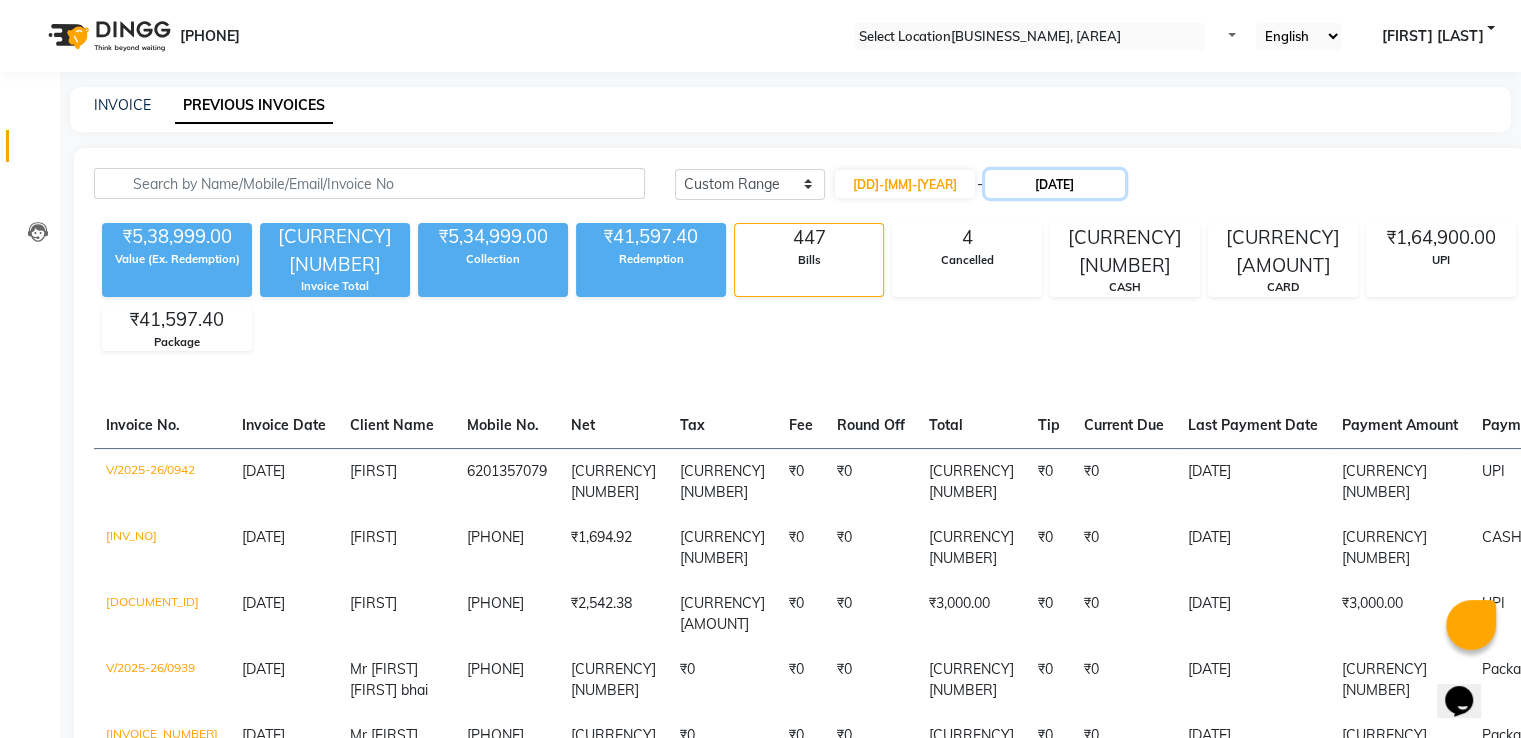 click on "[DATE]" at bounding box center (1055, 184) 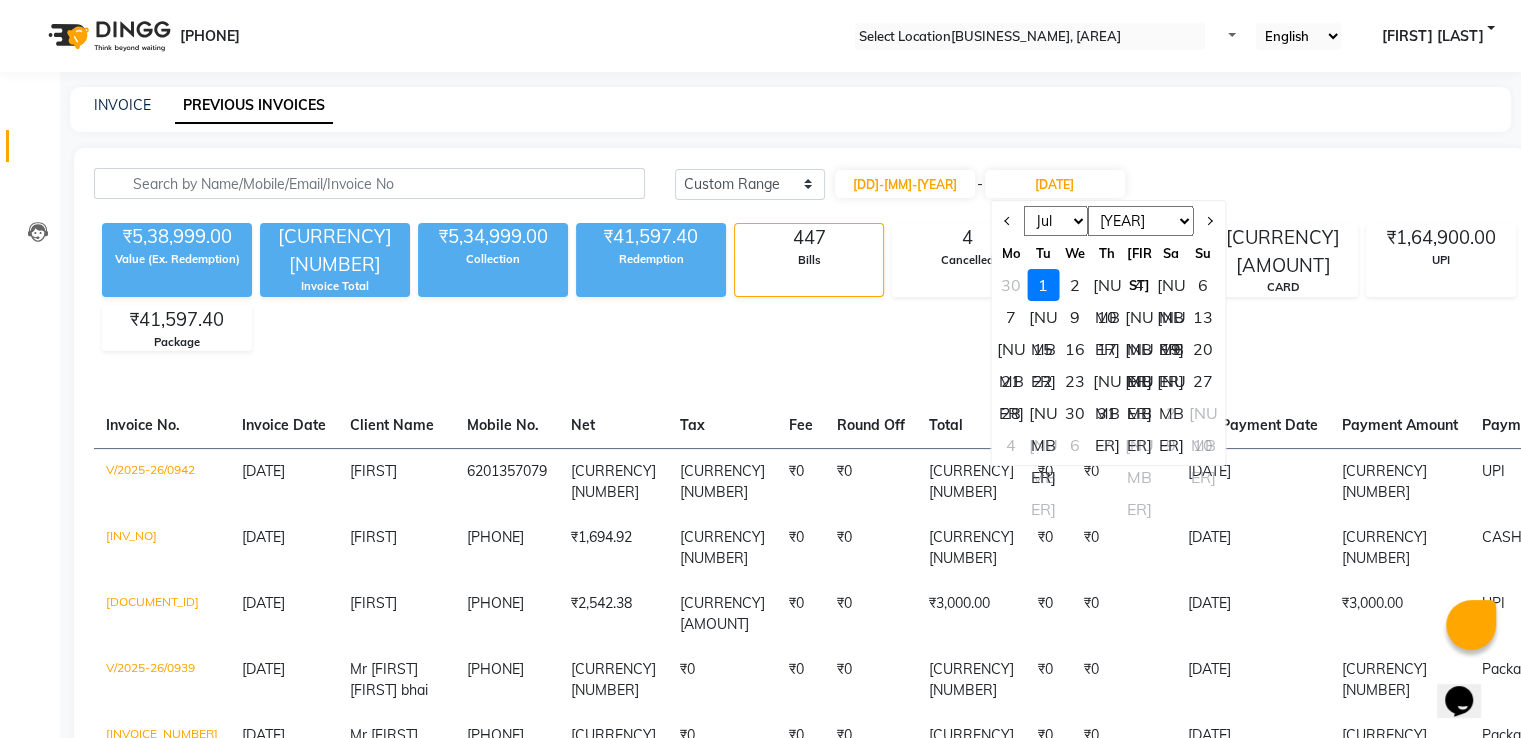 click on "Jun Jul Aug Sep Oct Nov Dec" at bounding box center (1055, 221) 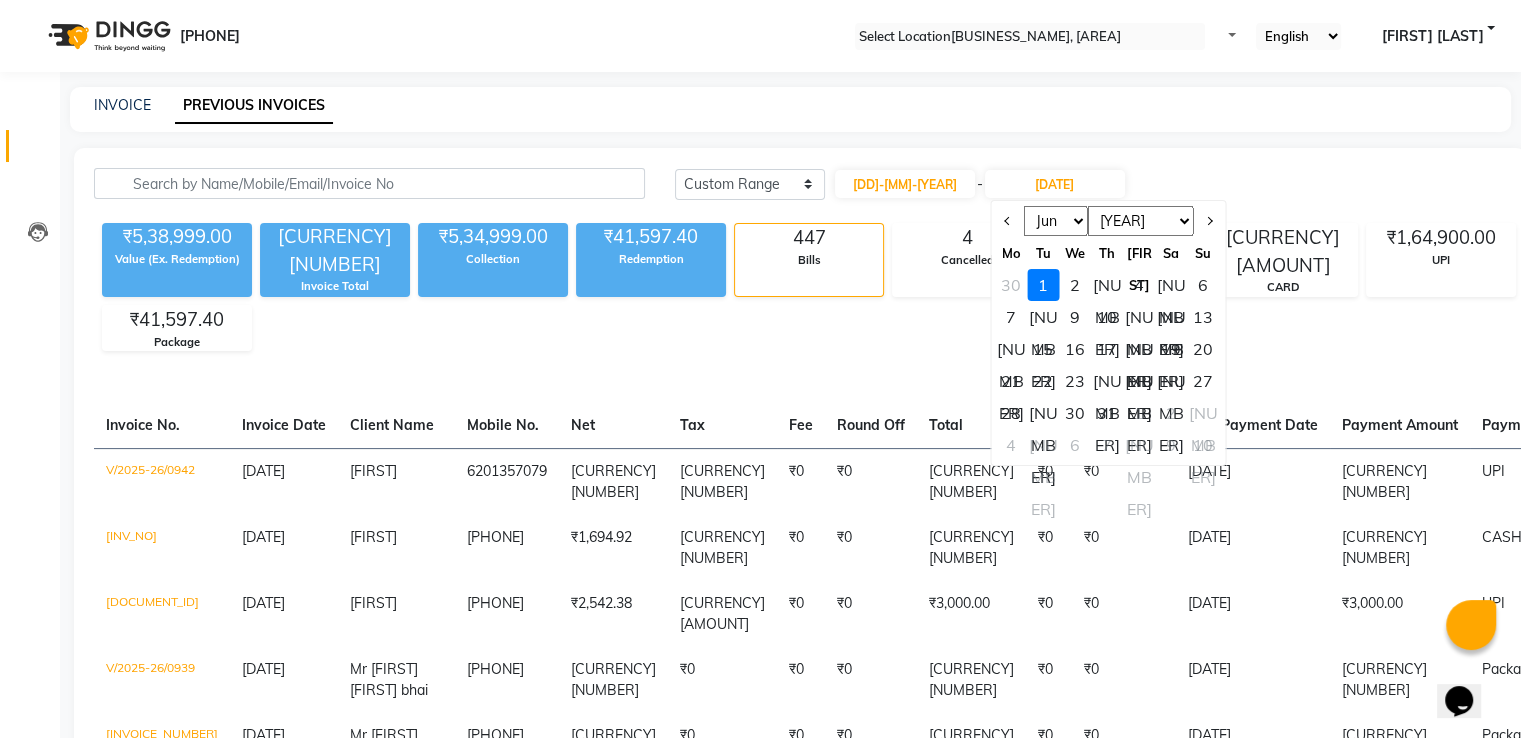 click on "Jun Jul Aug Sep Oct Nov Dec" at bounding box center [1055, 221] 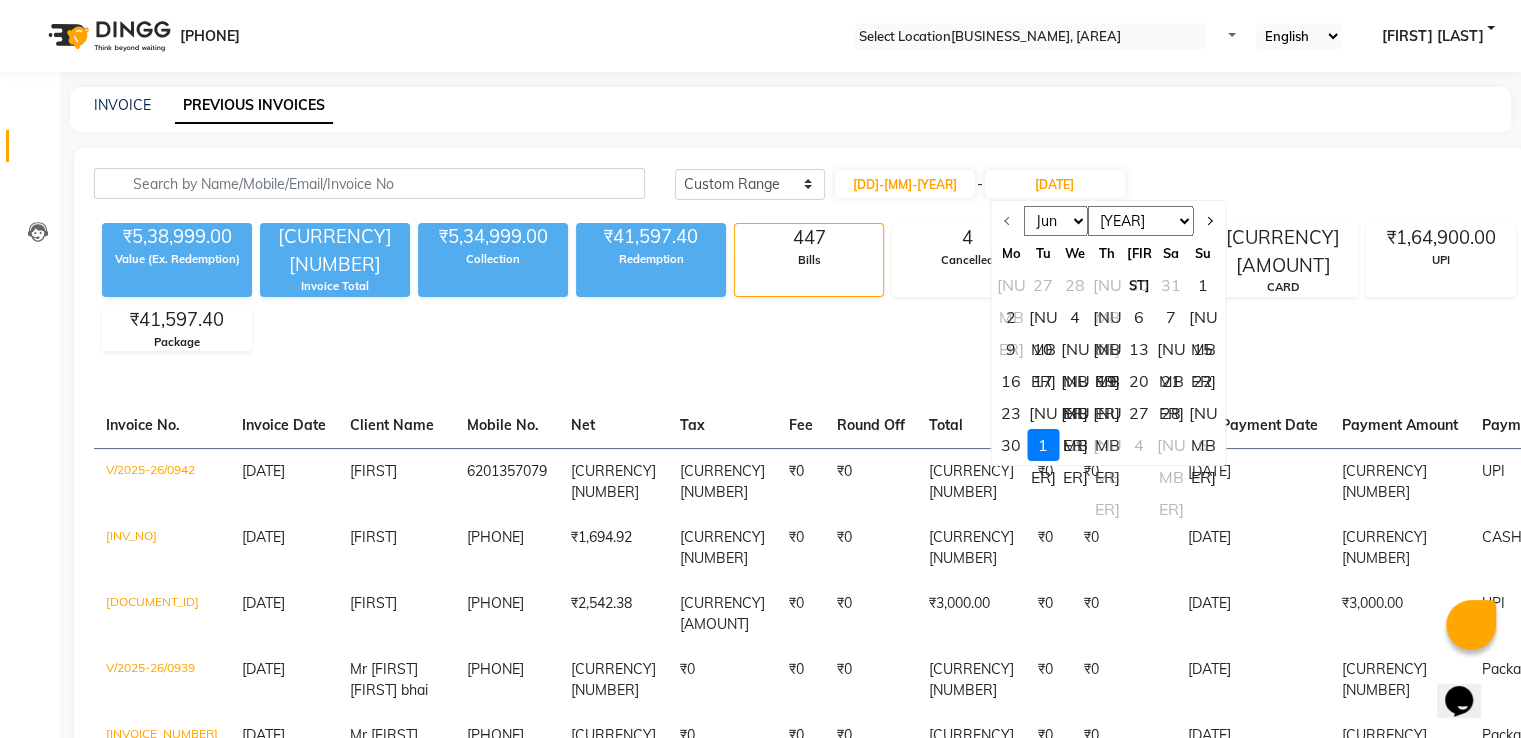 click on "Tu" at bounding box center [1043, 253] 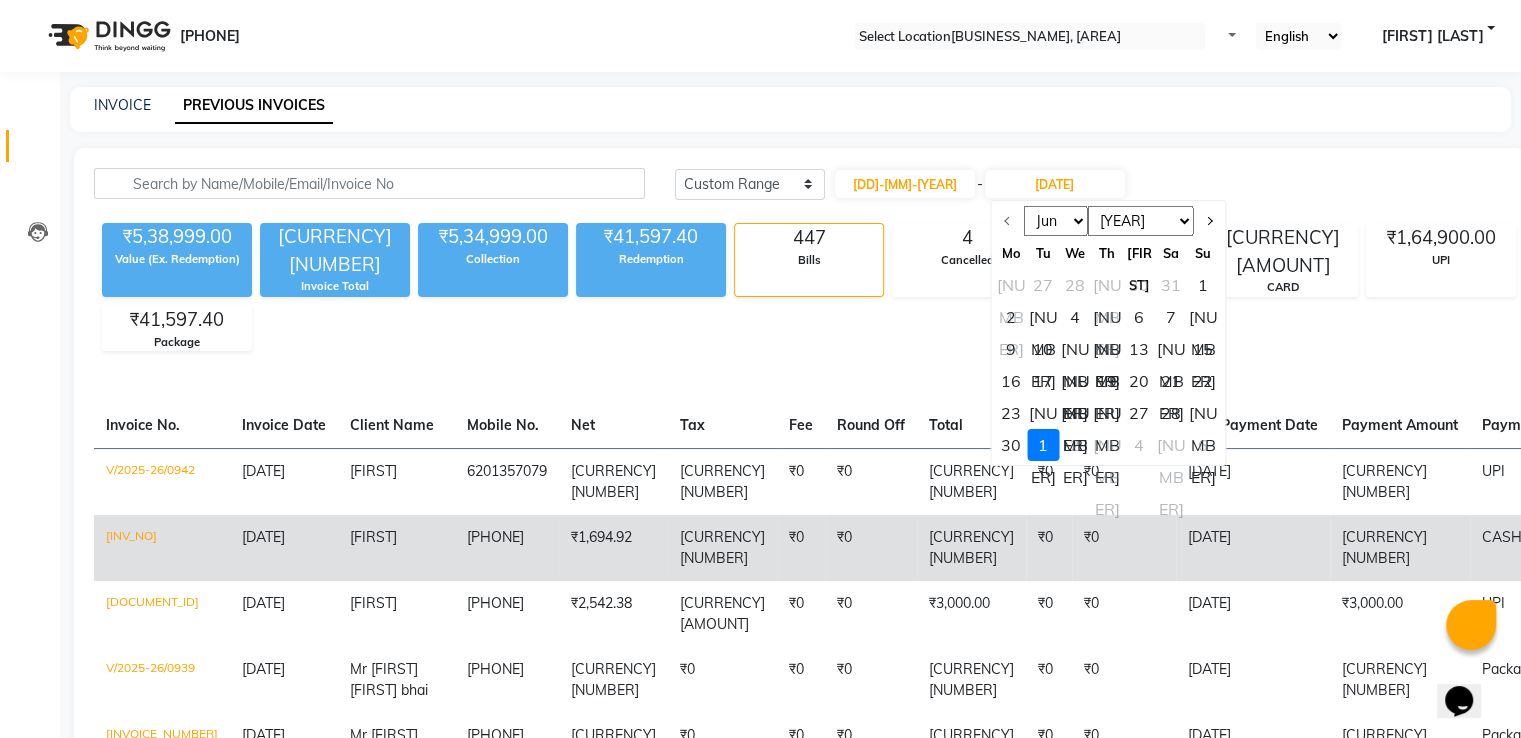 click on "[NUMBER]" at bounding box center [1107, 445] 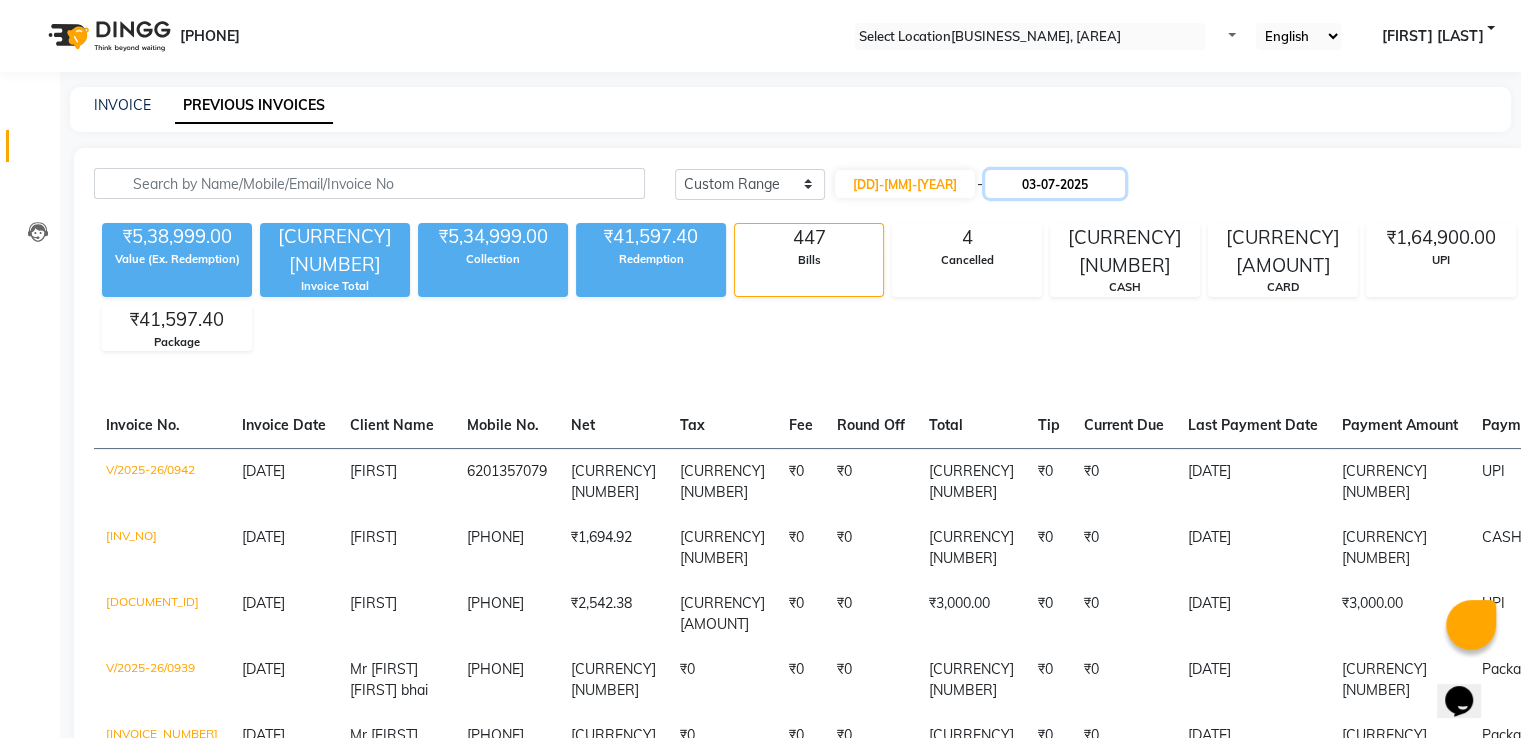 click on "03-07-2025" at bounding box center (1055, 184) 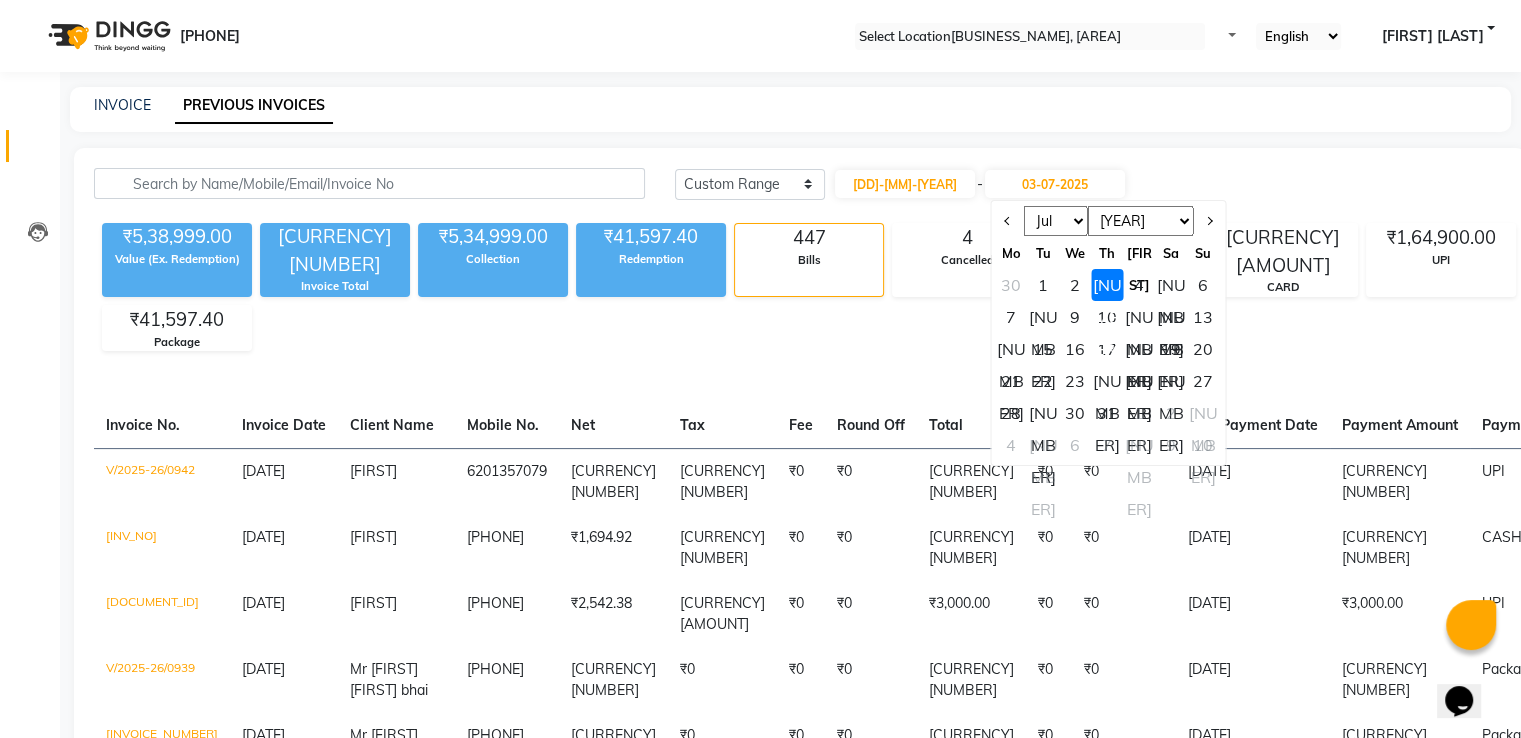 click on "Jun Jul Aug Sep Oct Nov Dec" at bounding box center [1055, 221] 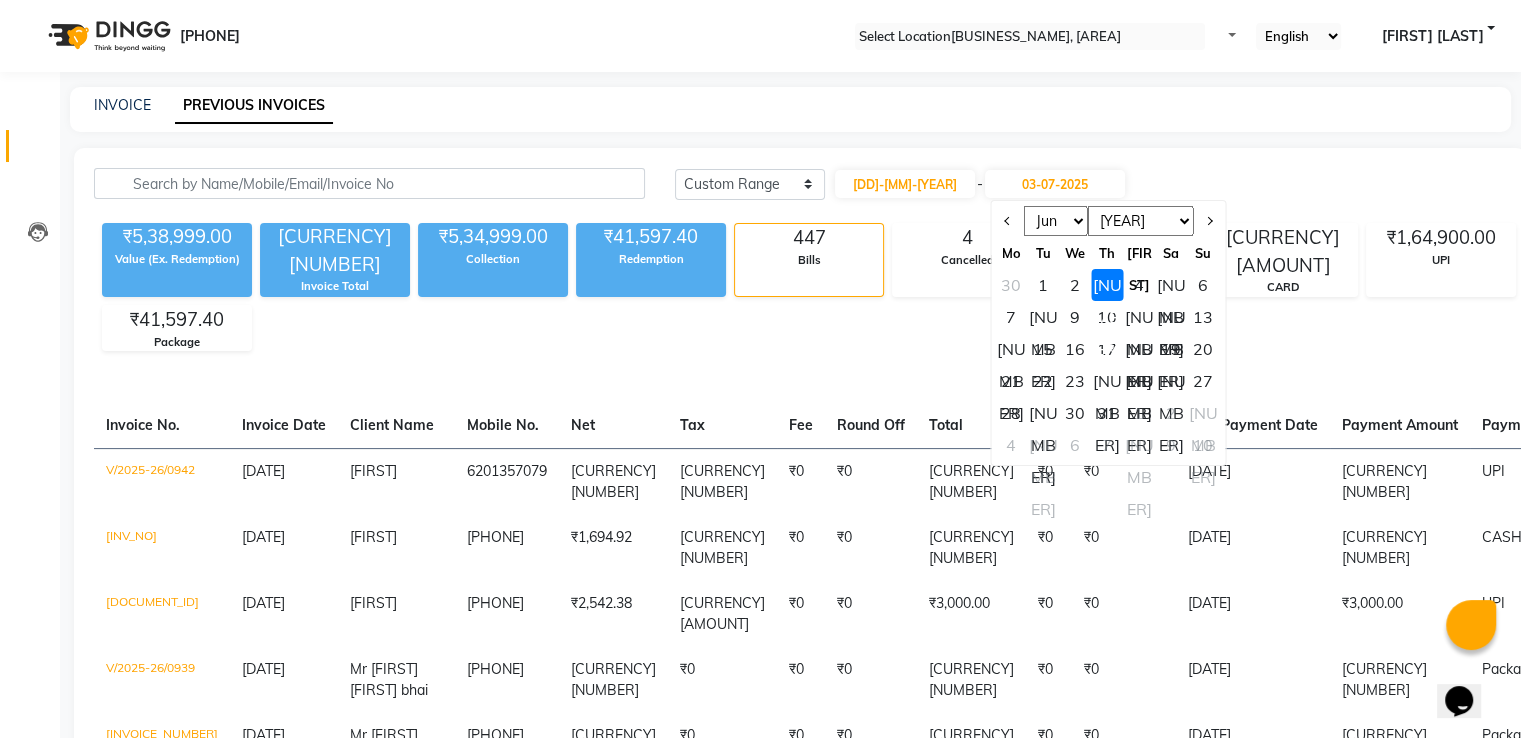 click on "Jun Jul Aug Sep Oct Nov Dec" at bounding box center [1055, 221] 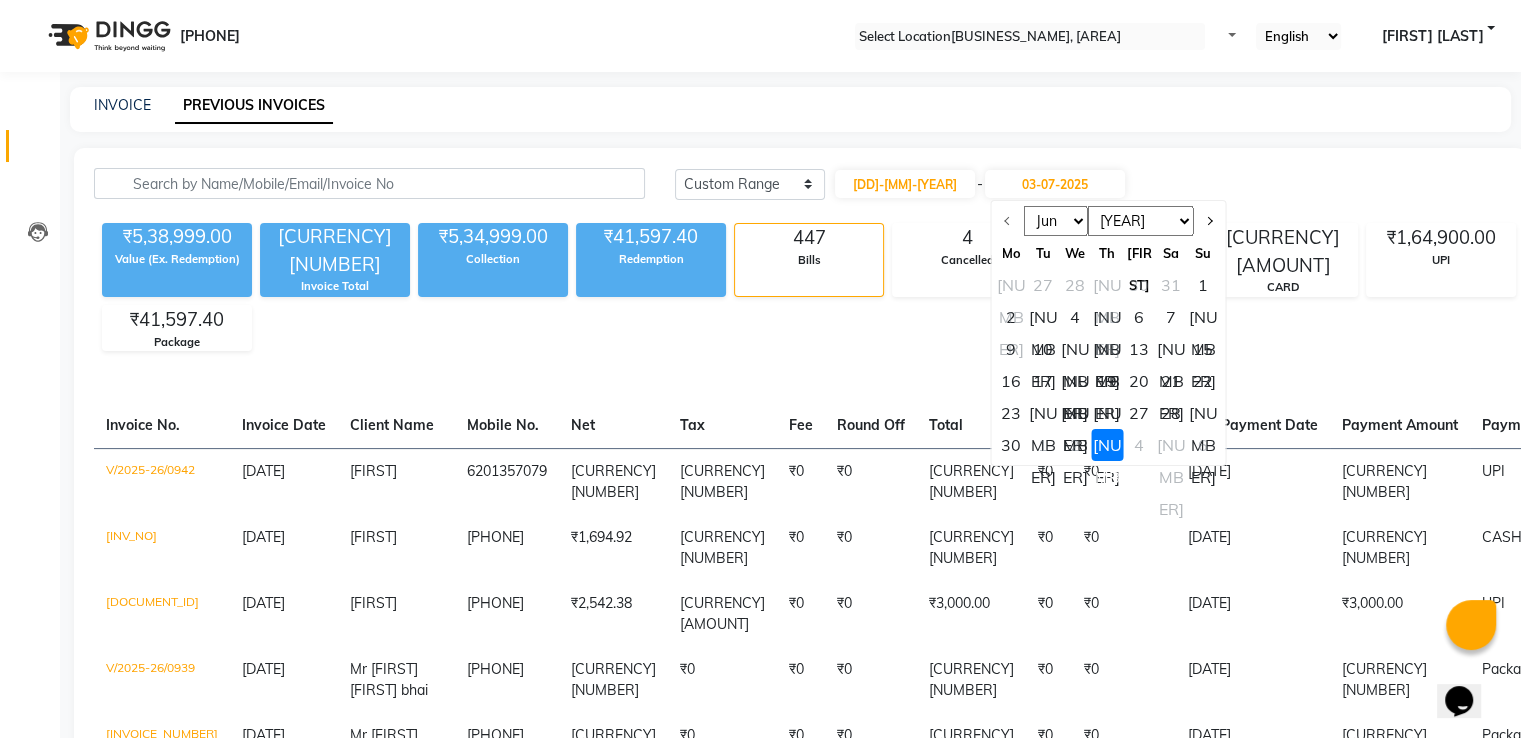 click on "1" at bounding box center [1203, 285] 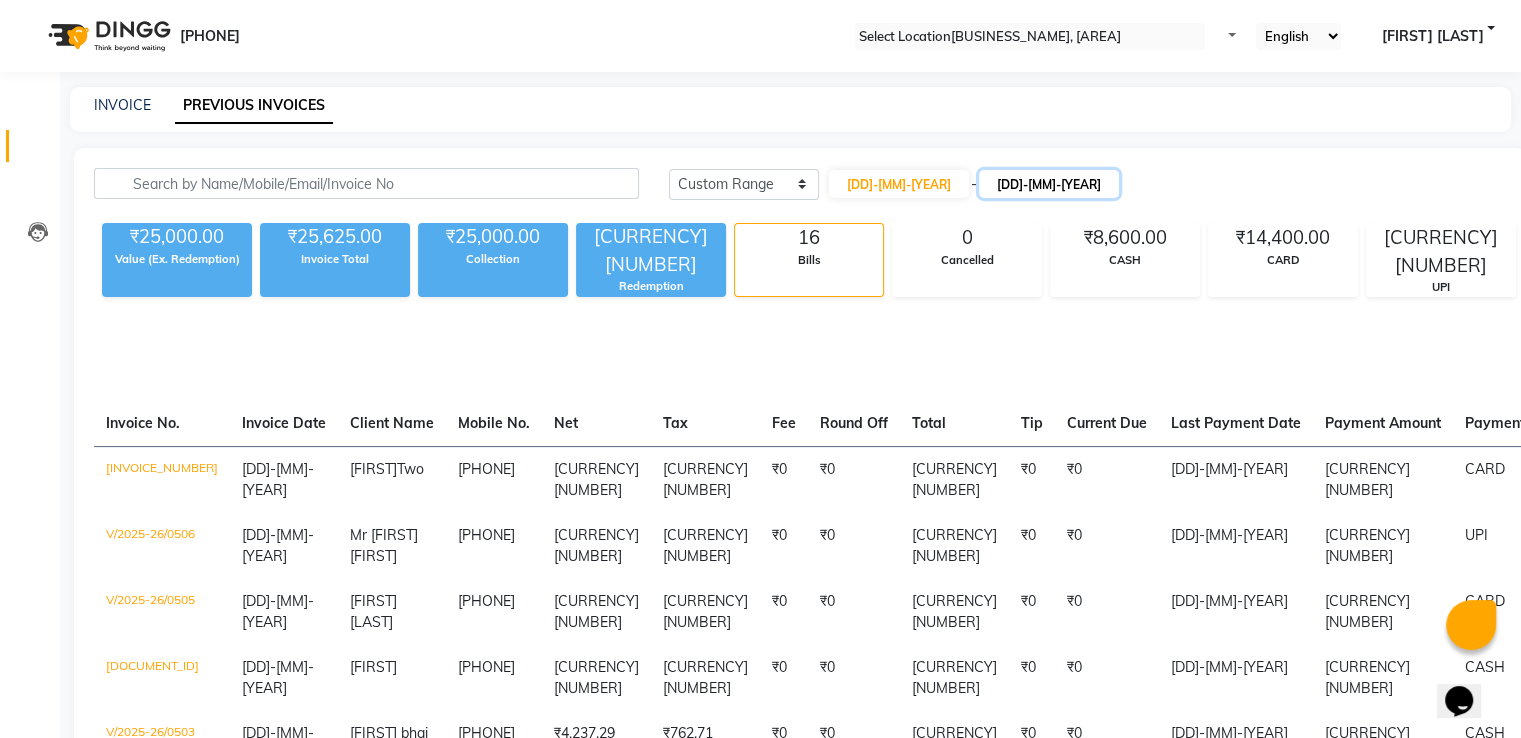 click on "[DD]-[MM]-[YEAR]" at bounding box center (1049, 184) 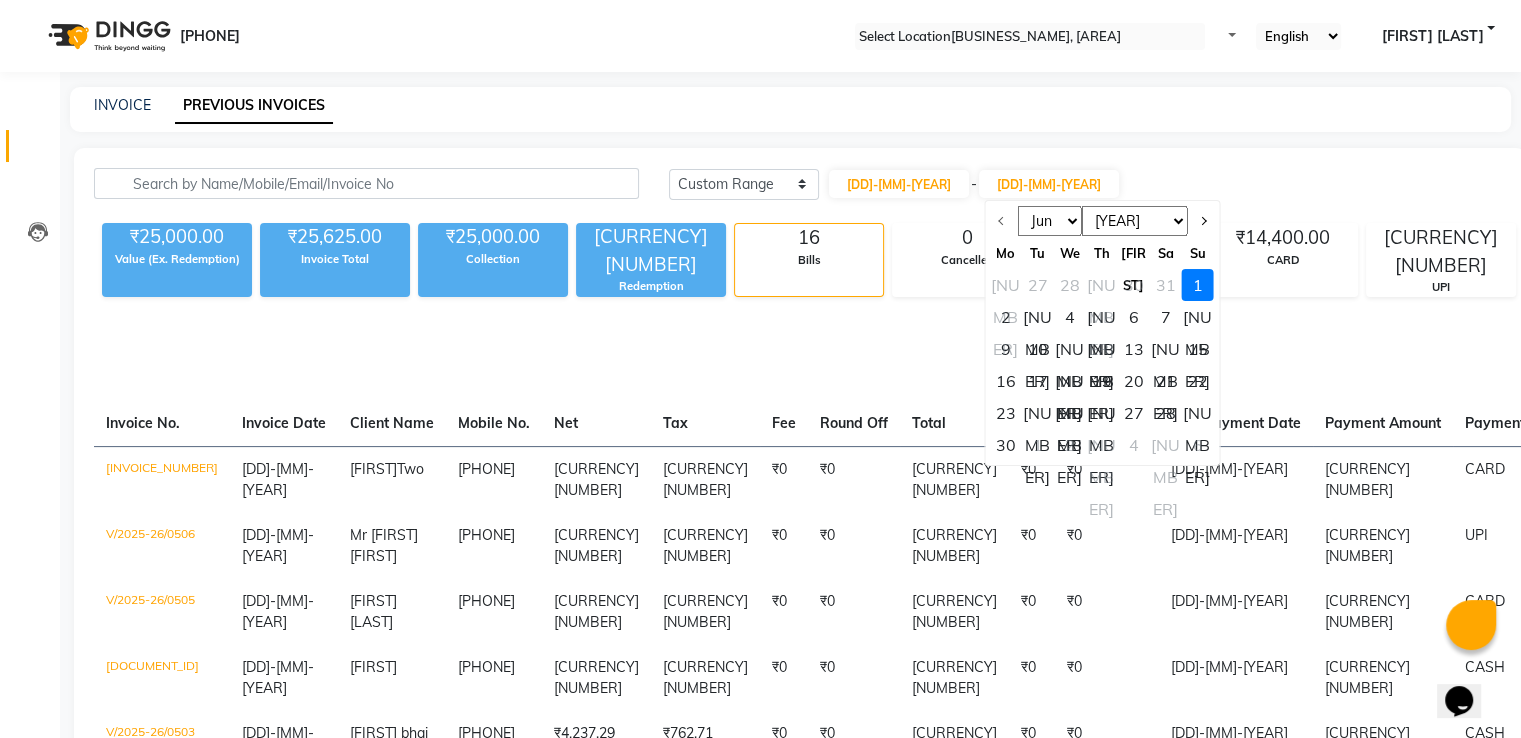 click on "Jun Jul Aug Sep Oct Nov Dec" at bounding box center (1049, 221) 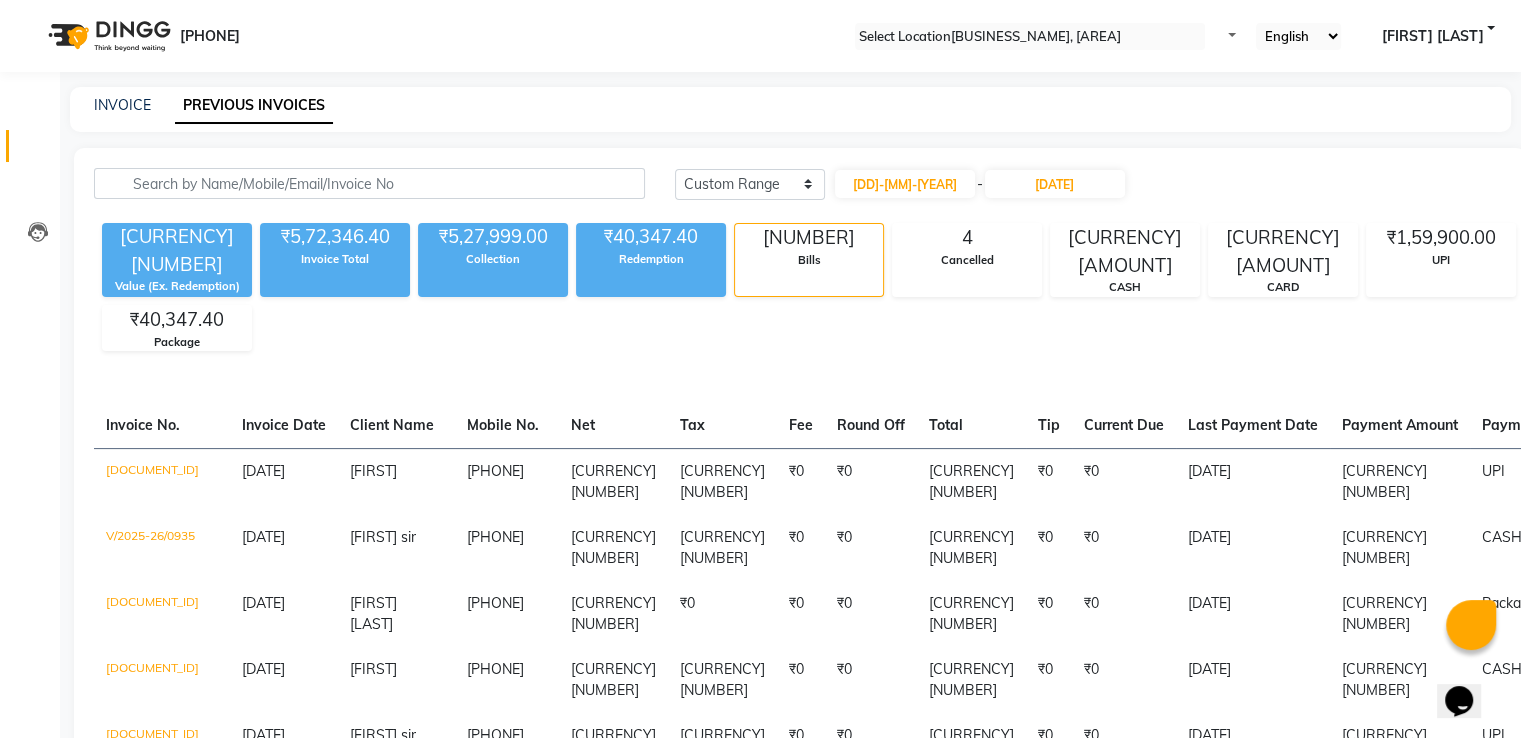 click on "Today Yesterday Custom Range [DATE] - [DATE] Export" at bounding box center (1240, 184) 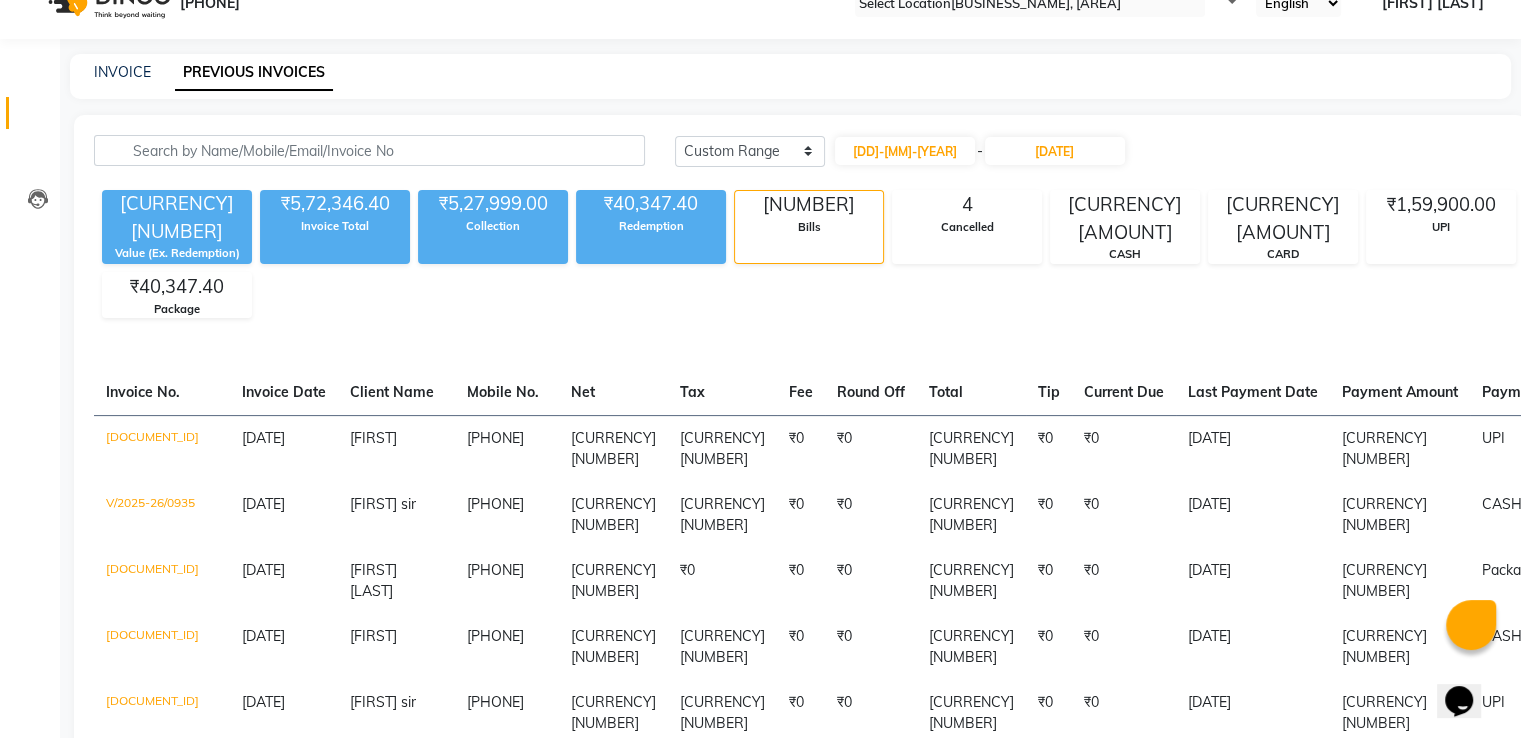 scroll, scrollTop: 0, scrollLeft: 0, axis: both 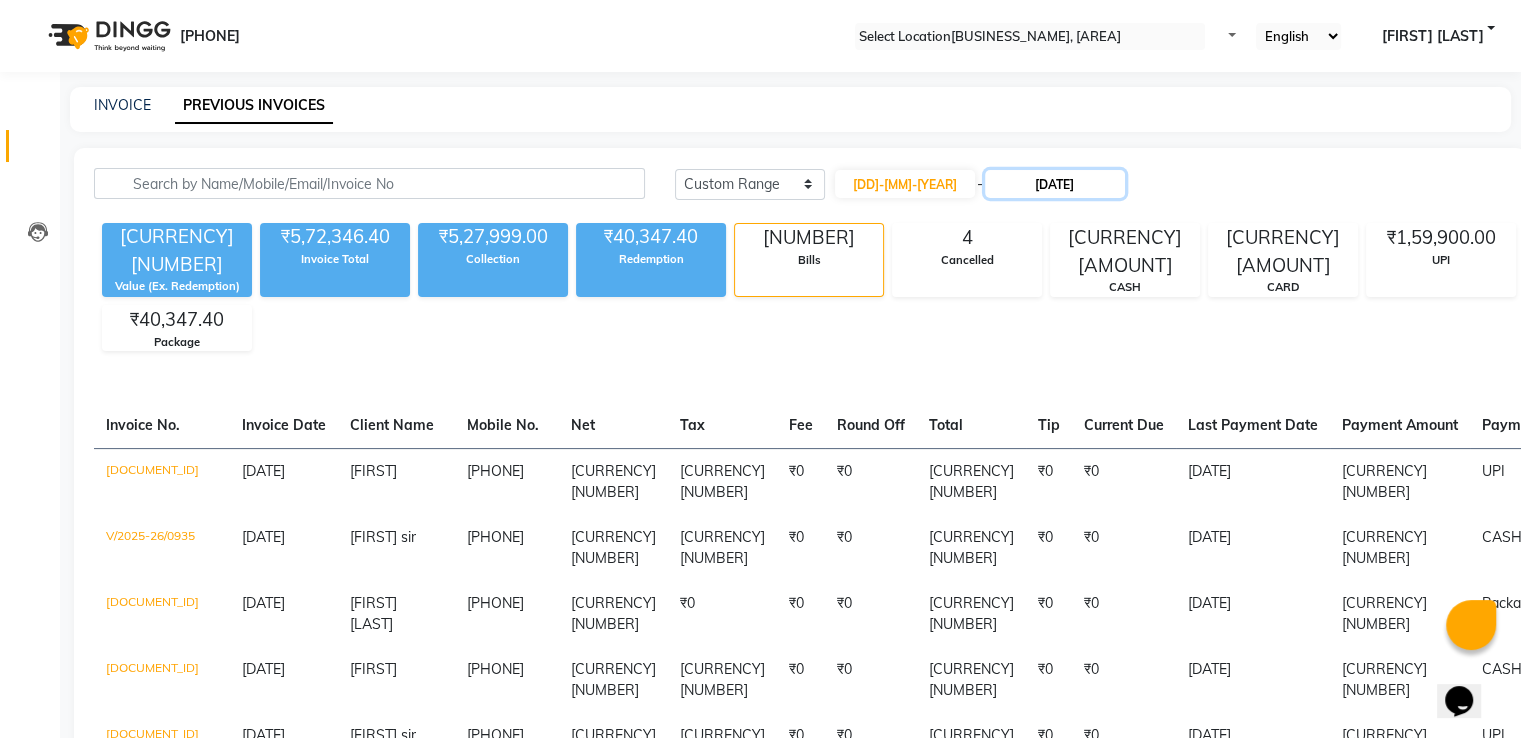 click on "[DATE]" at bounding box center [1055, 184] 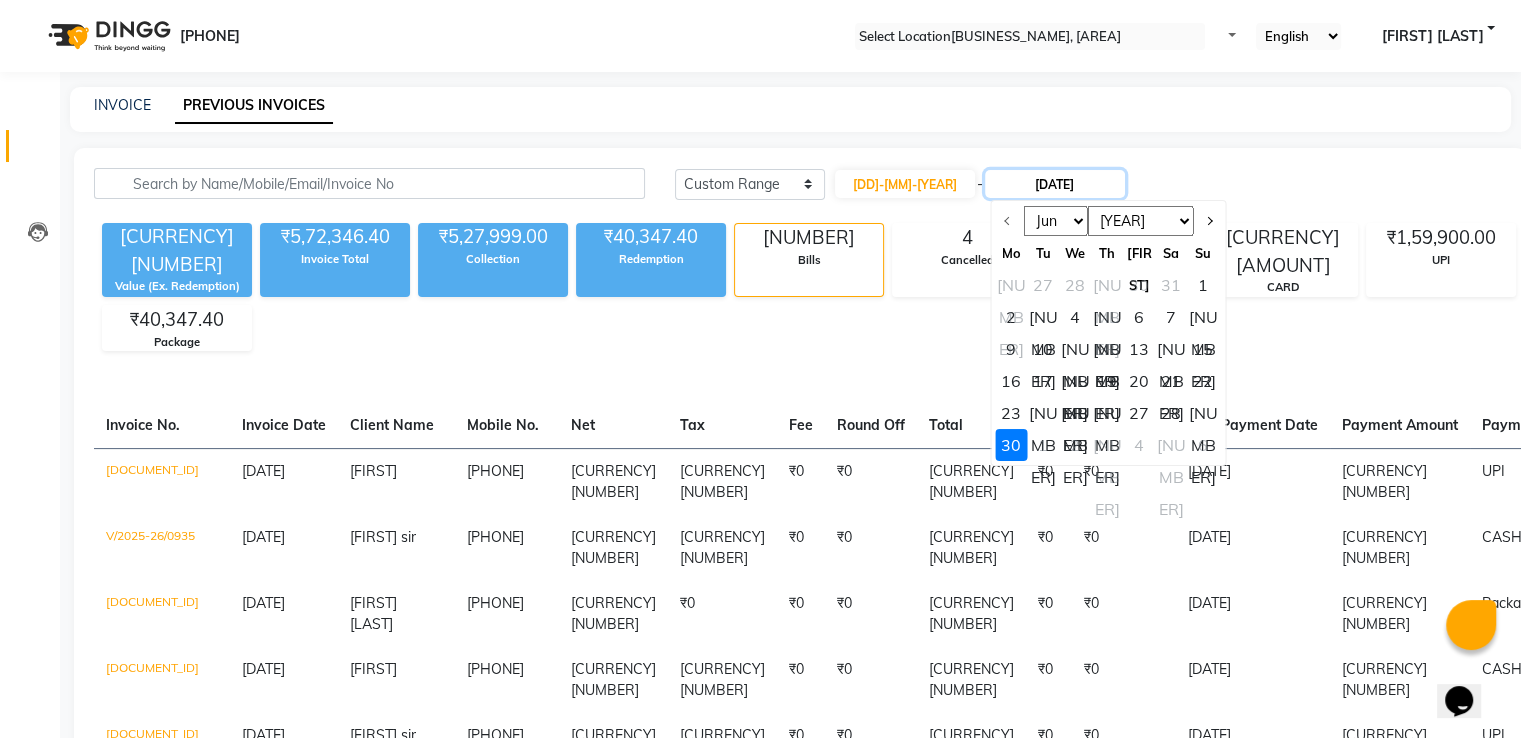 click on "[DATE]" at bounding box center [1055, 184] 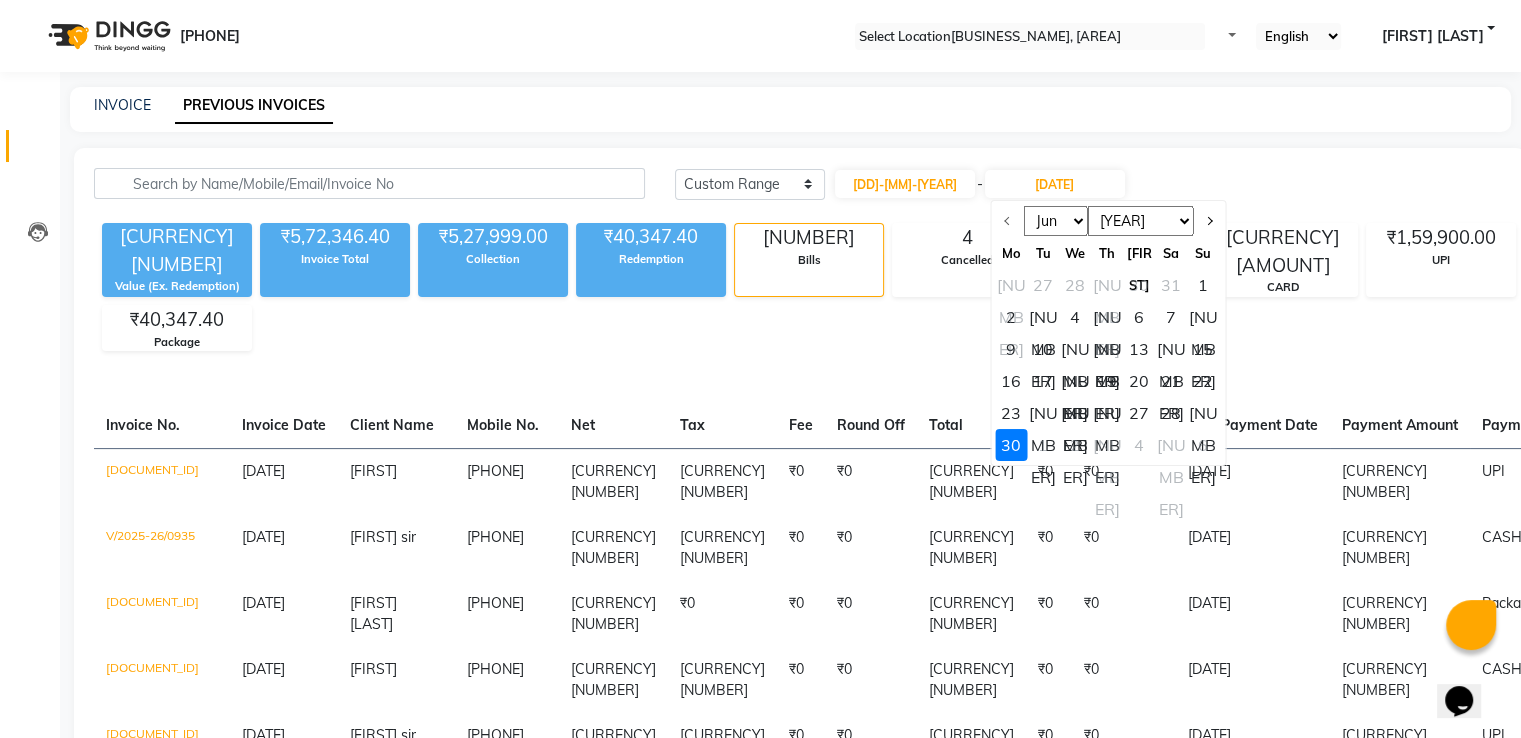 click on "INVOICE PREVIOUS INVOICES Today Yesterday Custom Range [DD]-[MM]-[YYYY] - [DD]-[MM]-[YYYY] Export Value (Ex. Redemption) Invoice Total  Collection Redemption Bills Cancelled CASH CARD UPI Bank  Package  Invoice No.   Invoice Date   Client Name   Mobile No.   Net   Tax   Fee   Round Off   Total   Tip   Current Due   Last Payment Date   Payment Amount   Payment Methods   Cancel Reason   Status   [INV_NO]  [DD]-[MM]-[YYYY] [FIRST]   [PHONE] ₹847.46 ₹152.54  ₹0  ₹0 ₹1,000.00 ₹0 ₹0 [DD]-[MM]-[YYYY] ₹1,000.00  UPI - PAID  [INV_NO]  [DD]-[MM]-[YYYY] [FIRST] sir   [PHONE] ₹847.46 ₹152.54  ₹0  ₹0 ₹1,000.00 ₹0 ₹0 [DD]-[MM]-[YYYY] ₹1,000.00  CASH - PAID [DD]-[MM]-[YYYY]" at bounding box center [790, 3622] 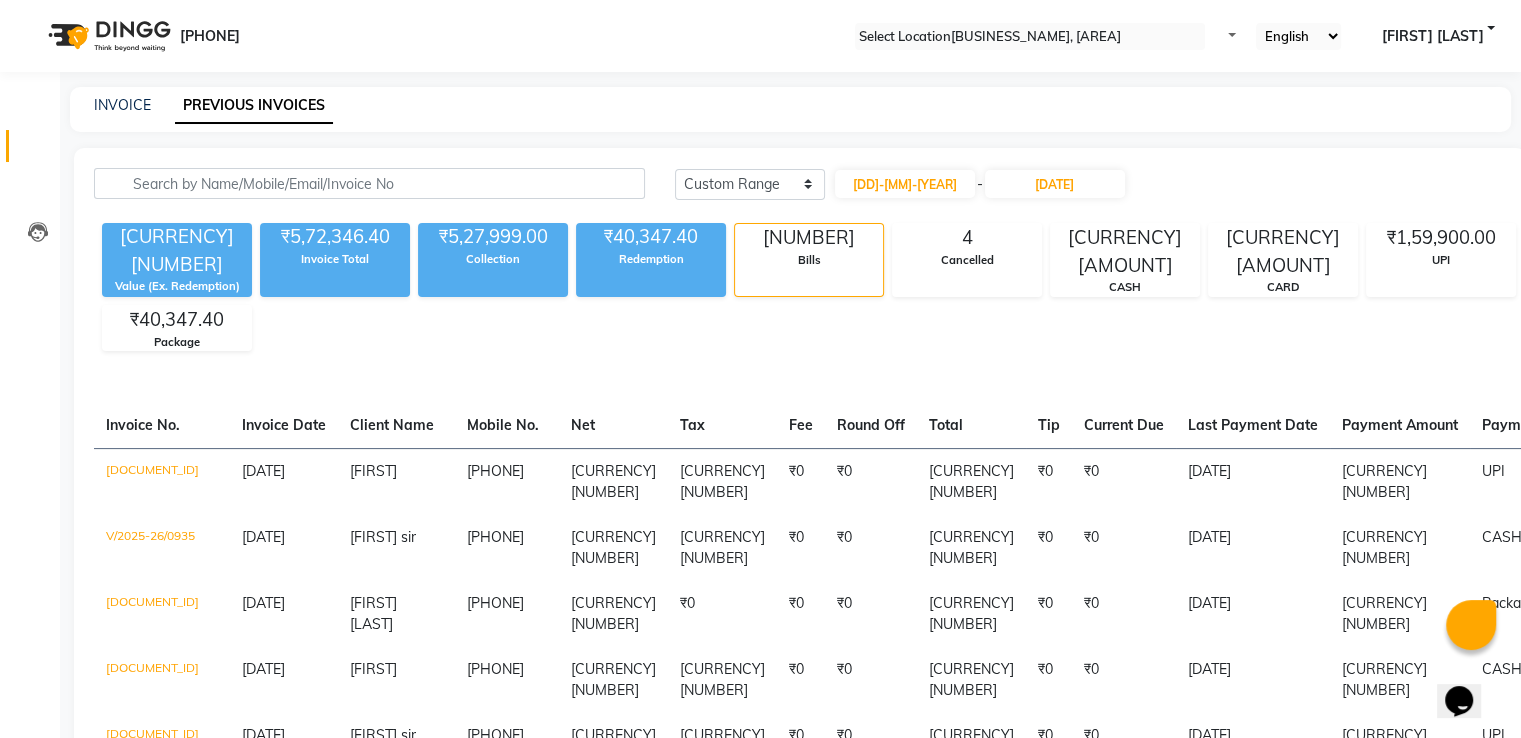 click on "Today Yesterday Custom Range [DATE] - [DATE] Export" at bounding box center (1240, 184) 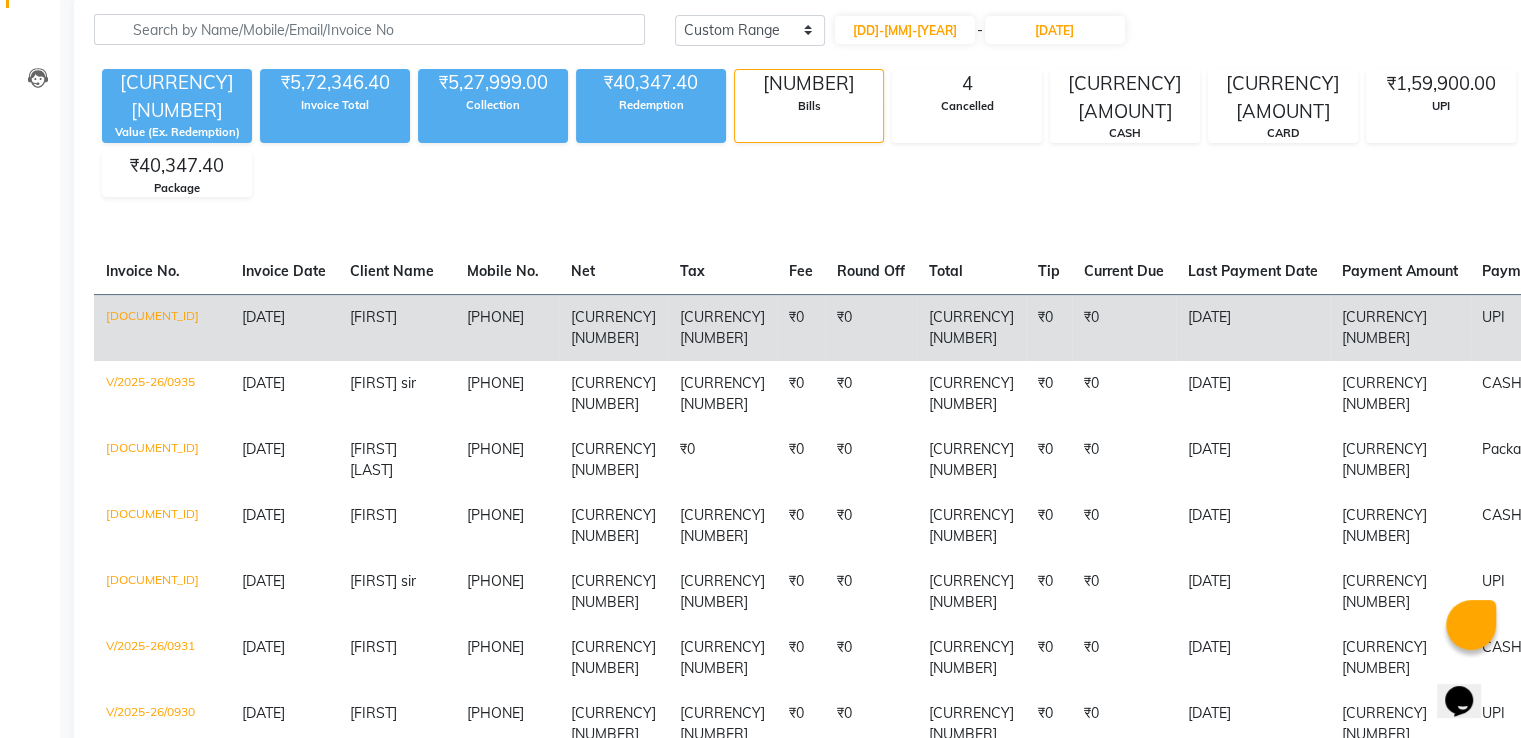 scroll, scrollTop: 0, scrollLeft: 0, axis: both 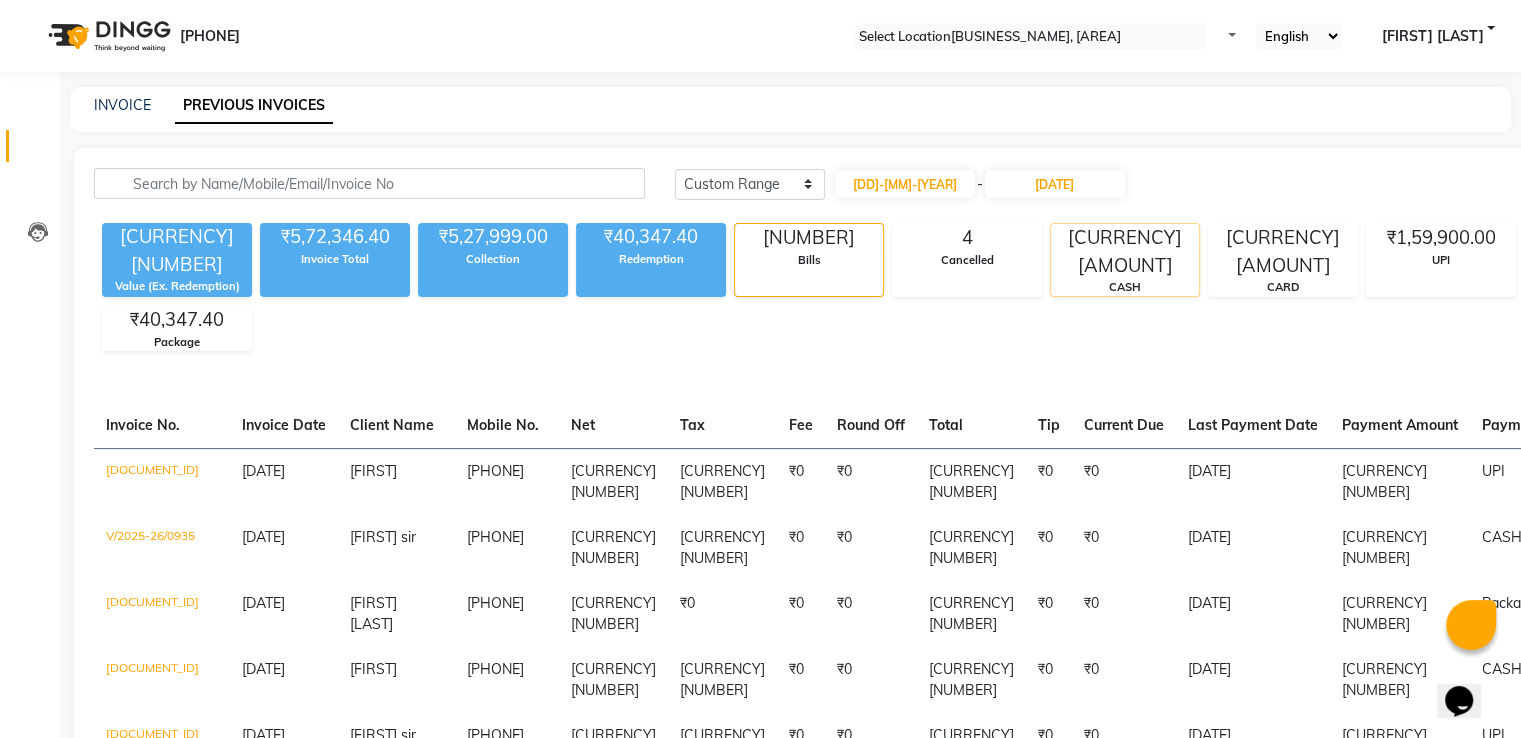 click on "[CURRENCY][AMOUNT]" at bounding box center (1125, 251) 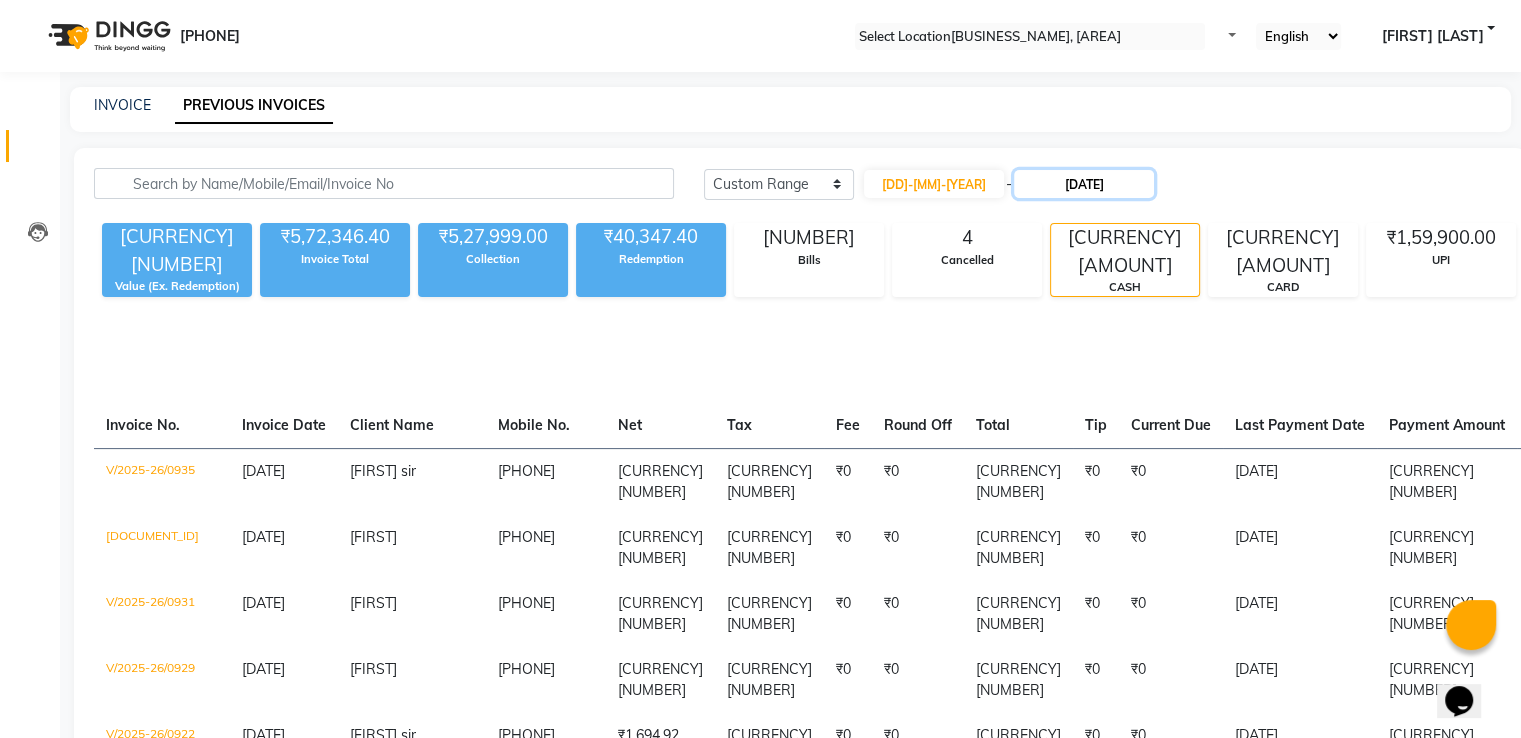 click on "[DATE]" at bounding box center [1084, 184] 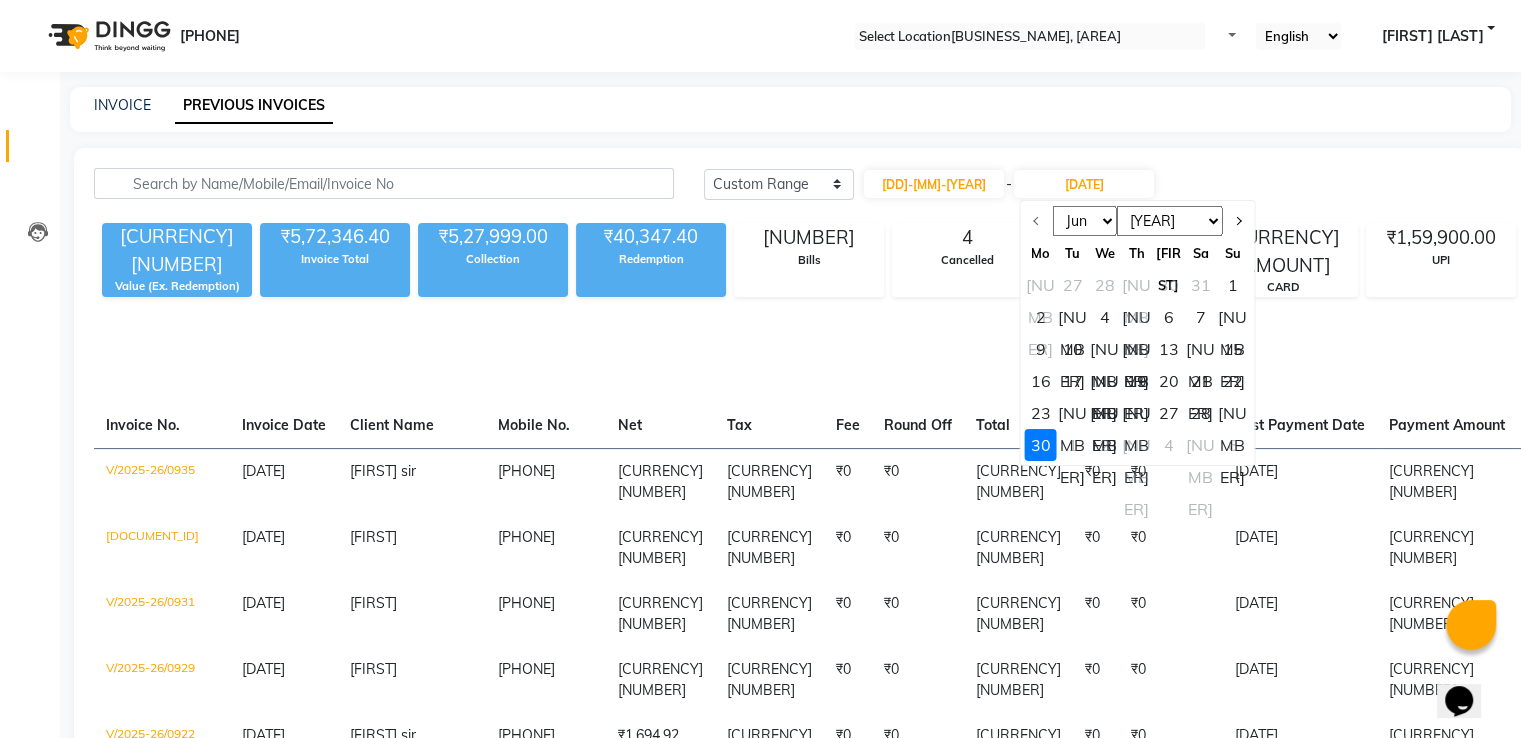 click on "1" at bounding box center [1232, 285] 